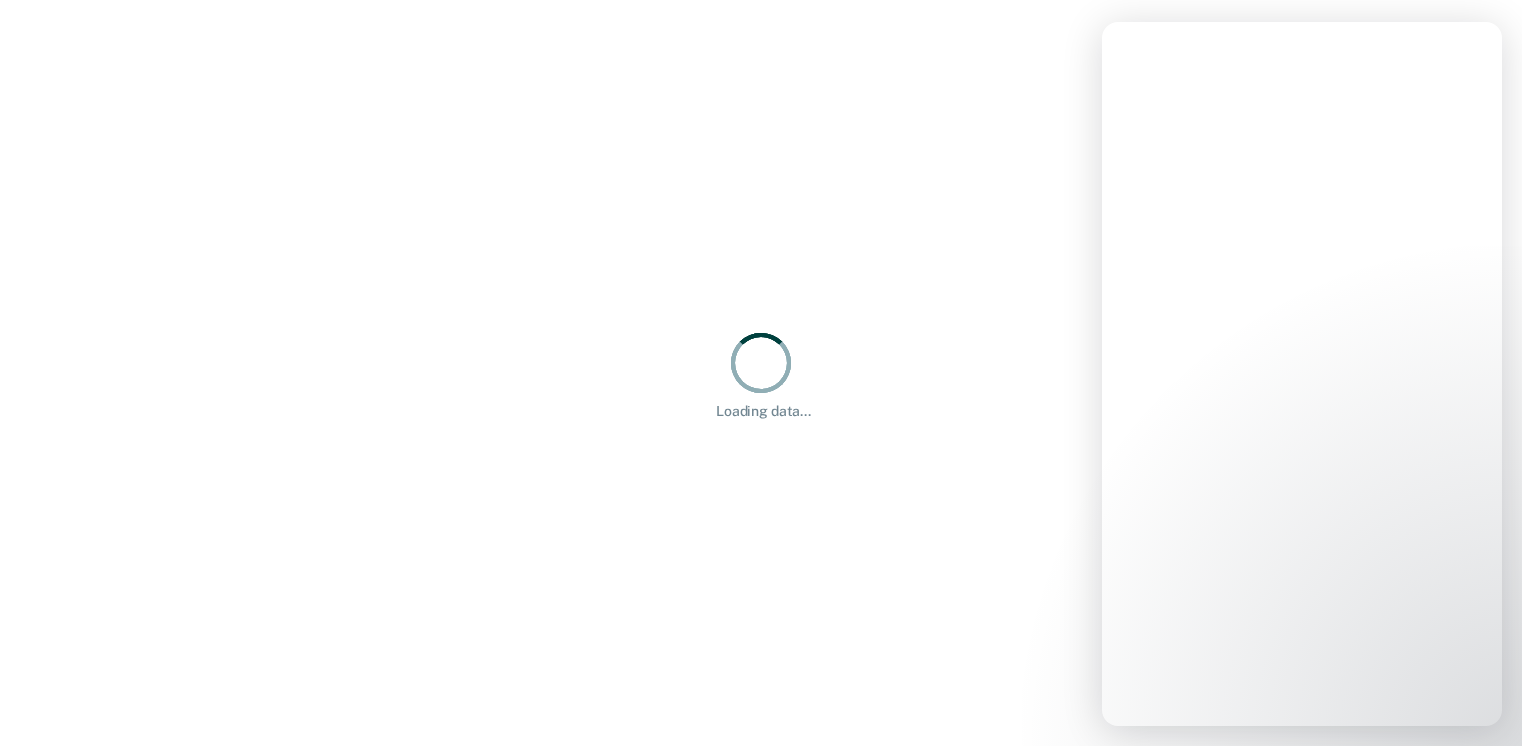 scroll, scrollTop: 0, scrollLeft: 0, axis: both 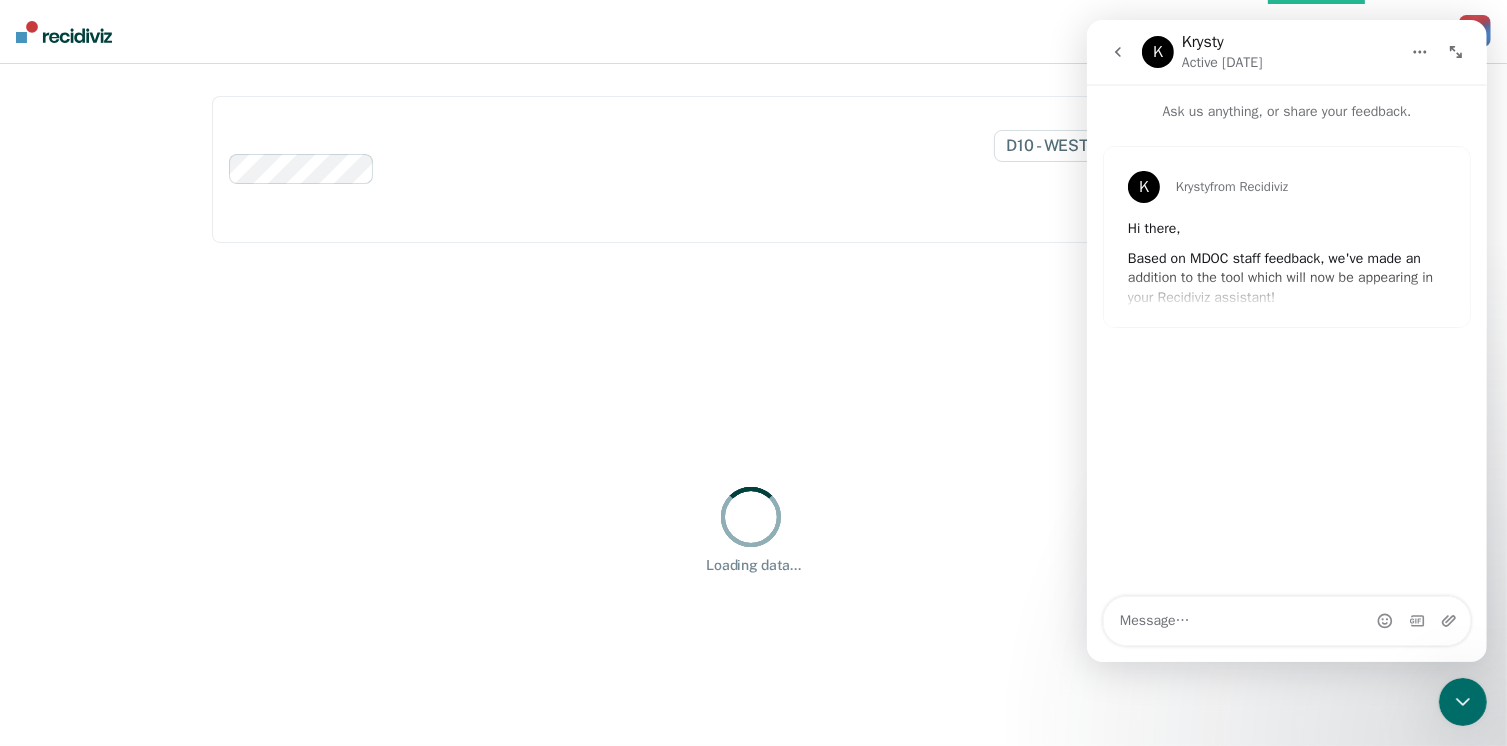 click on "Clear   agents D10 - WEST   D10 - CENTRAL   D10 - NORTHEAST   D10 - NORTHWEST   Loading data... Loading data..." at bounding box center [753, 381] 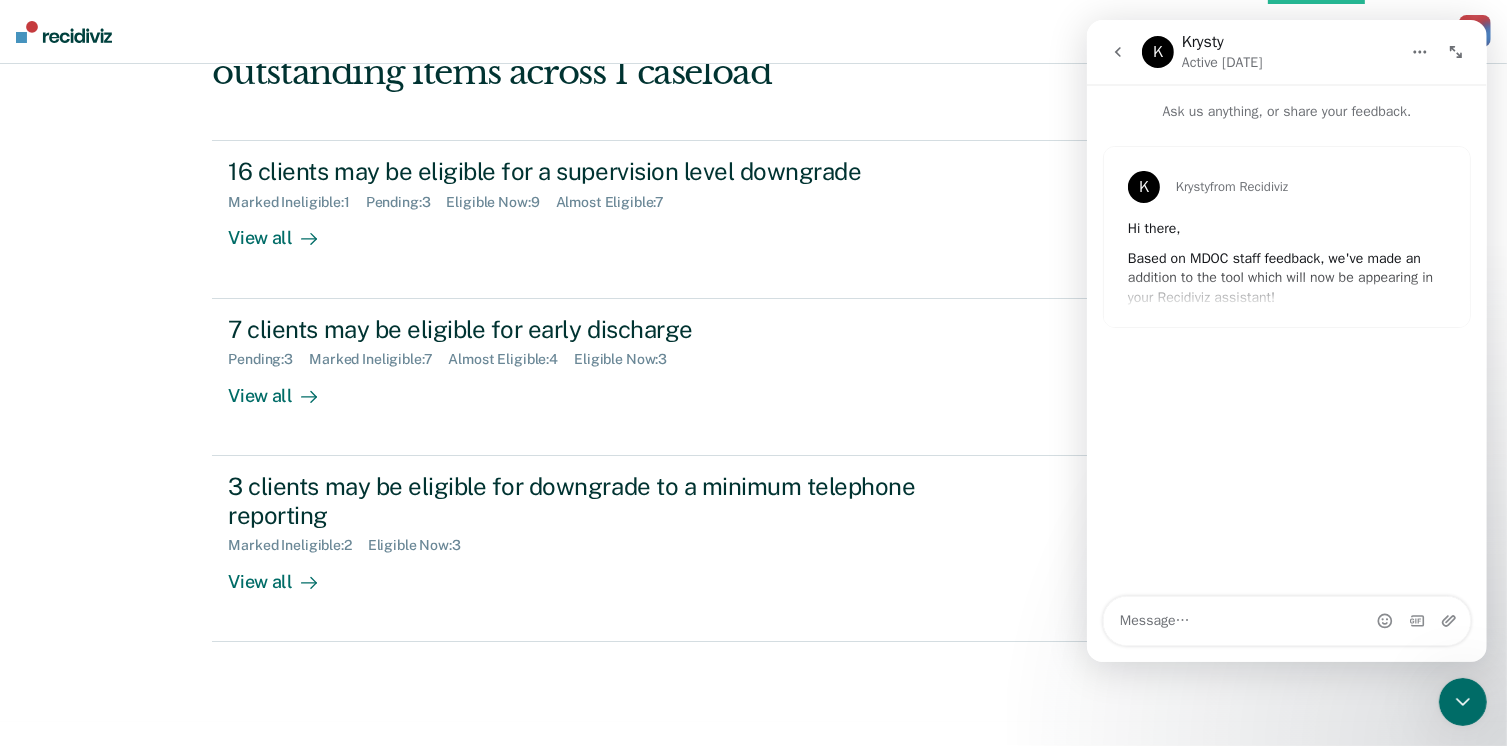 scroll, scrollTop: 272, scrollLeft: 0, axis: vertical 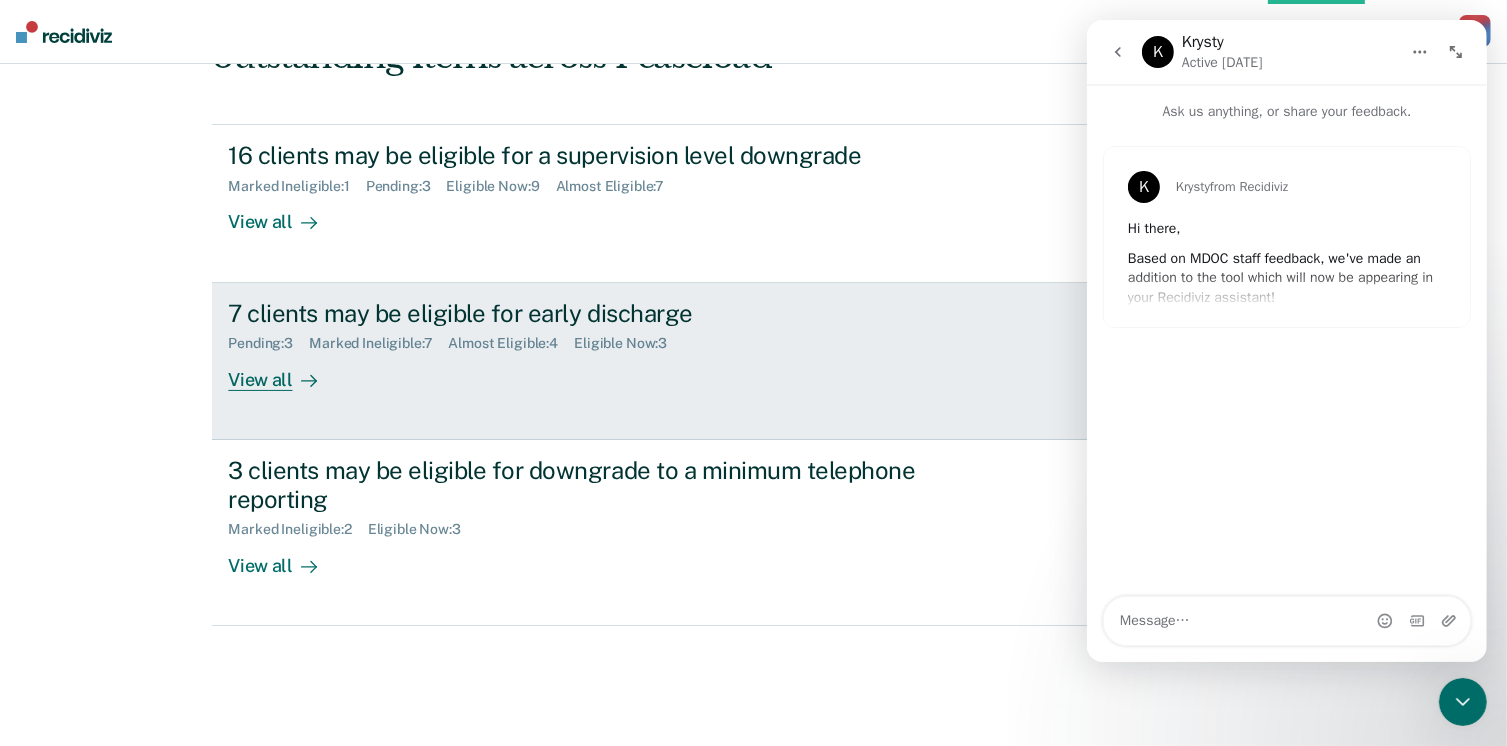 click on "7 clients may be eligible for early discharge" at bounding box center [579, 313] 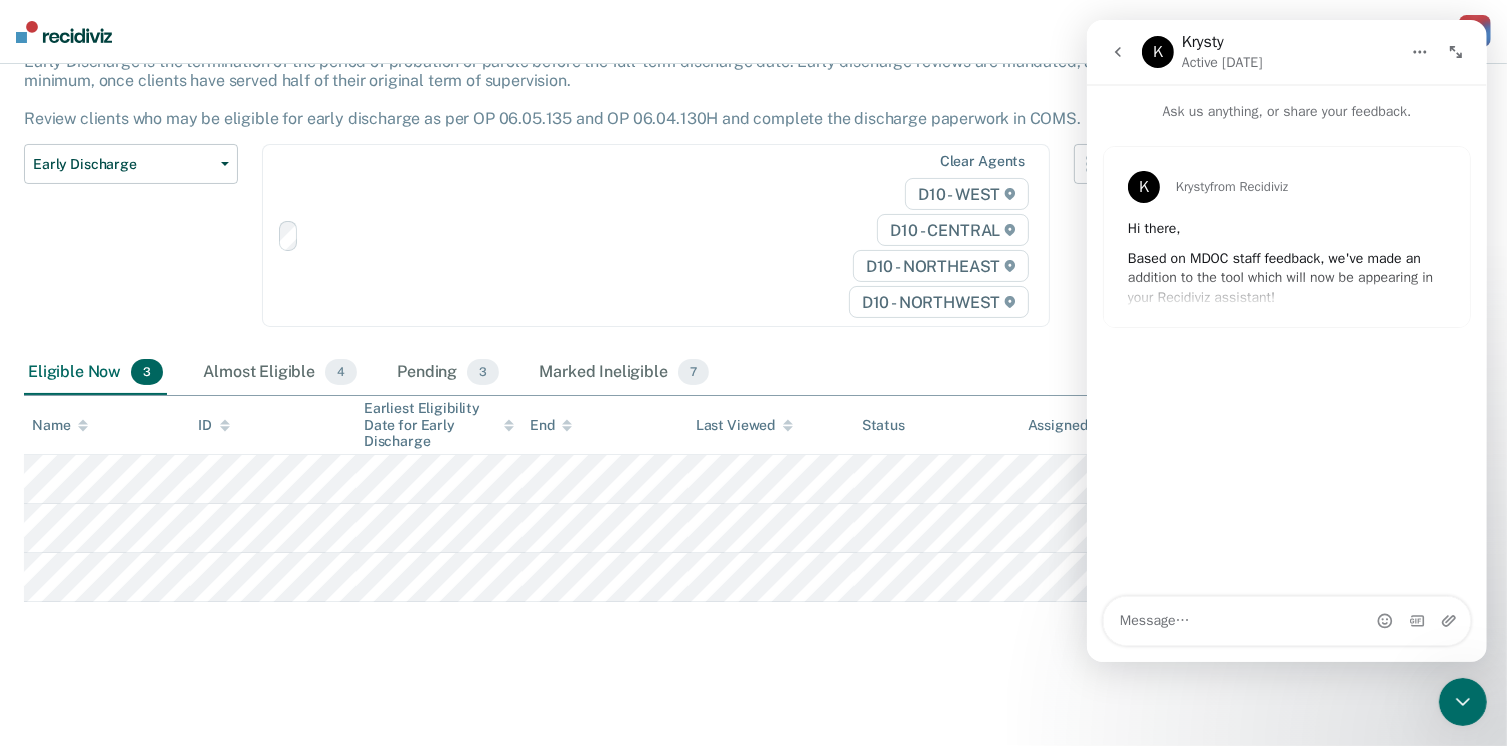 scroll, scrollTop: 0, scrollLeft: 0, axis: both 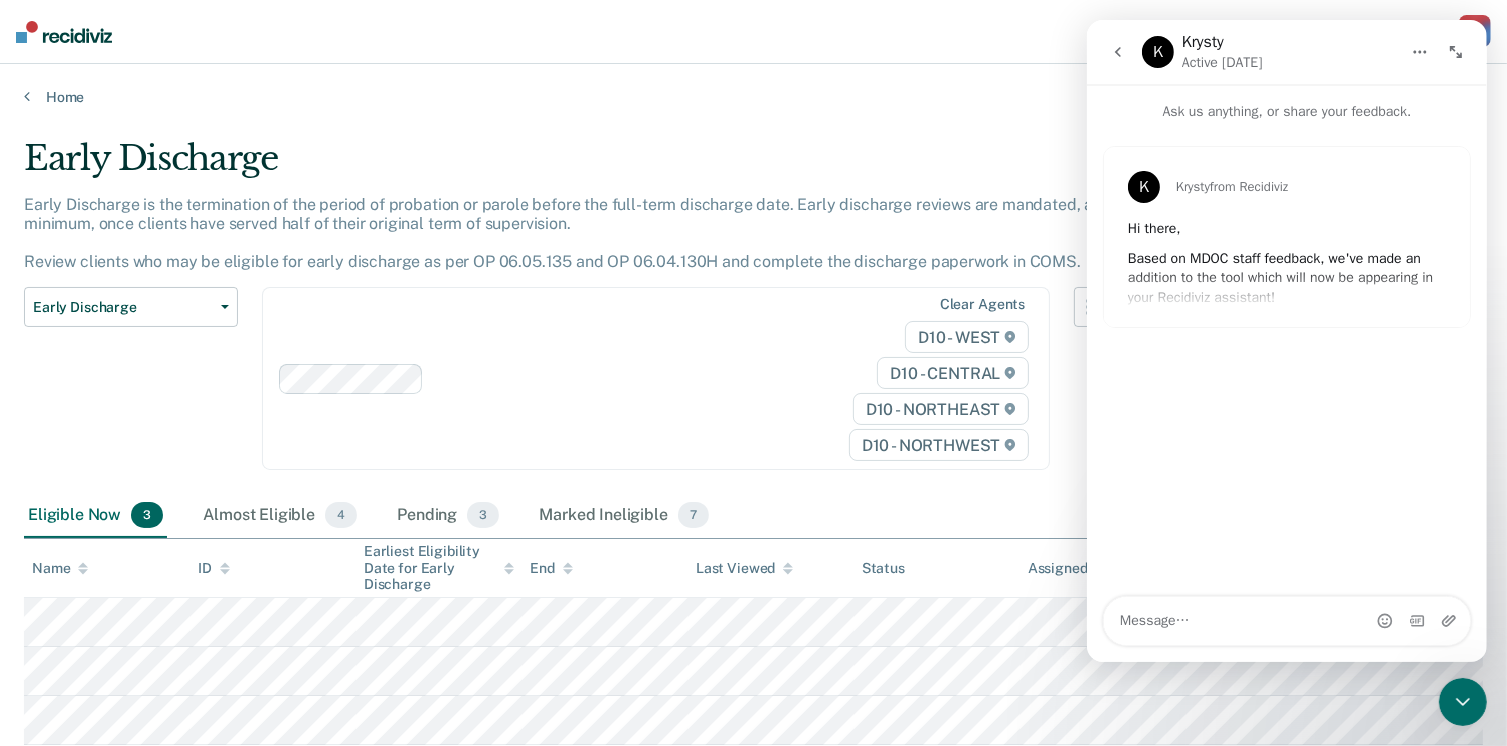 click on "Clear   agents D10 - WEST   D10 - CENTRAL   D10 - NORTHEAST   D10 - NORTHWEST" at bounding box center (656, 378) 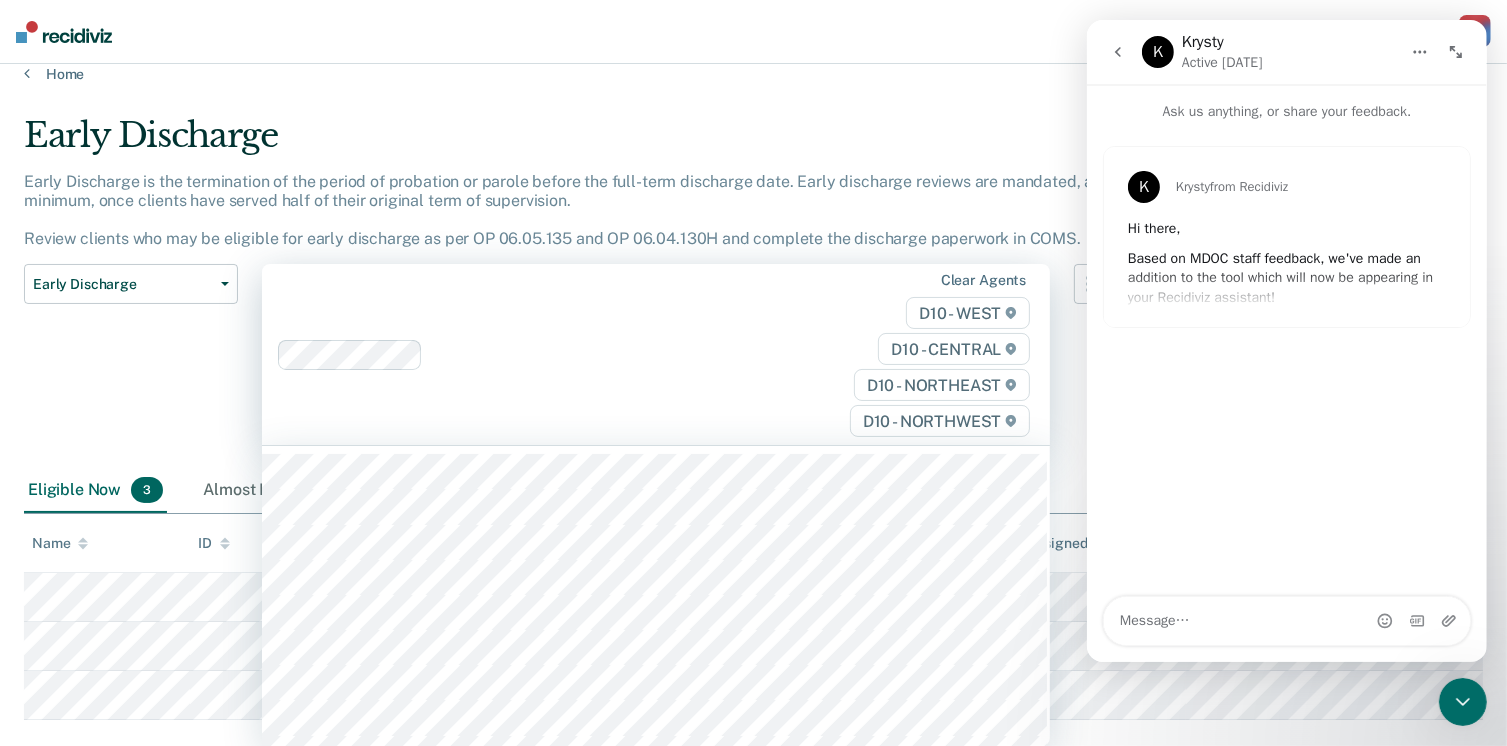scroll, scrollTop: 24, scrollLeft: 0, axis: vertical 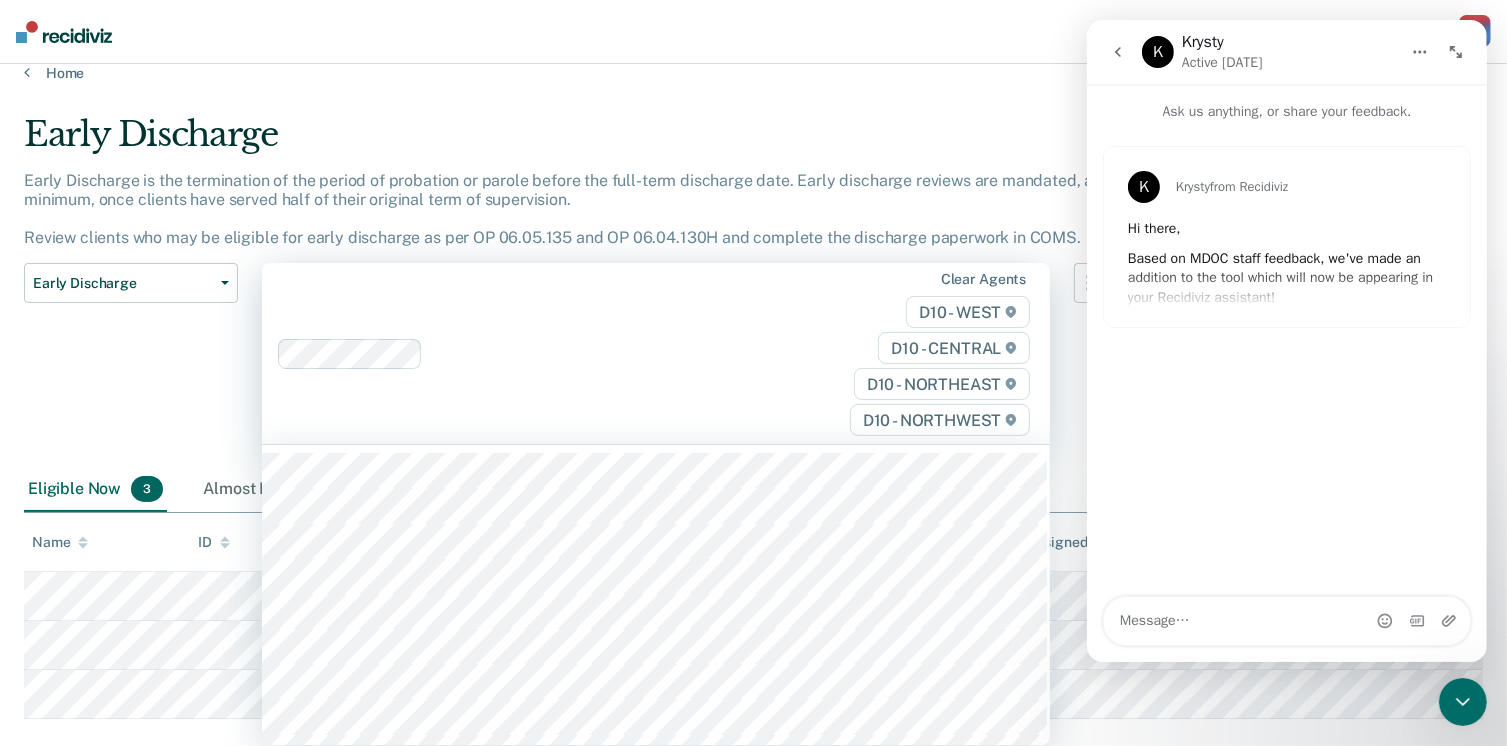 click 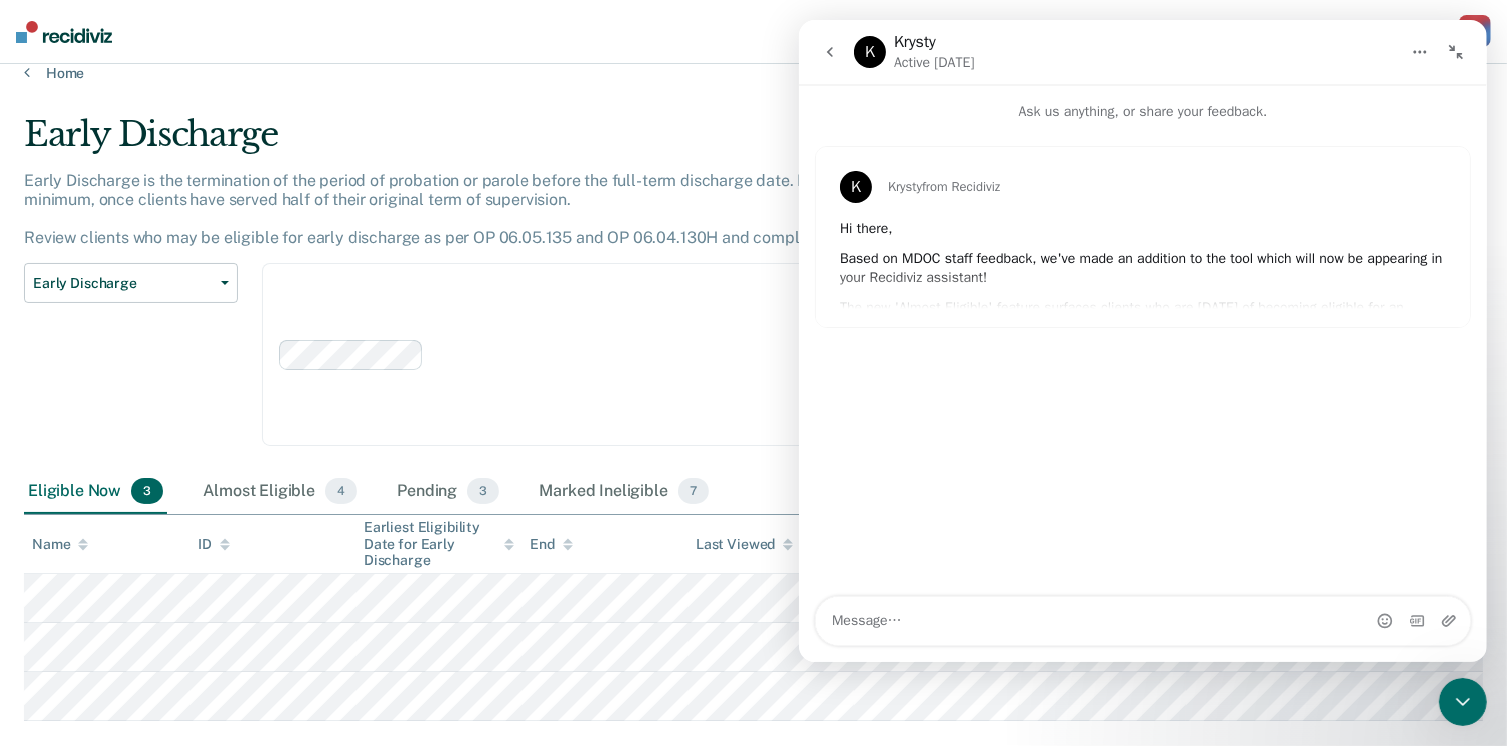 click 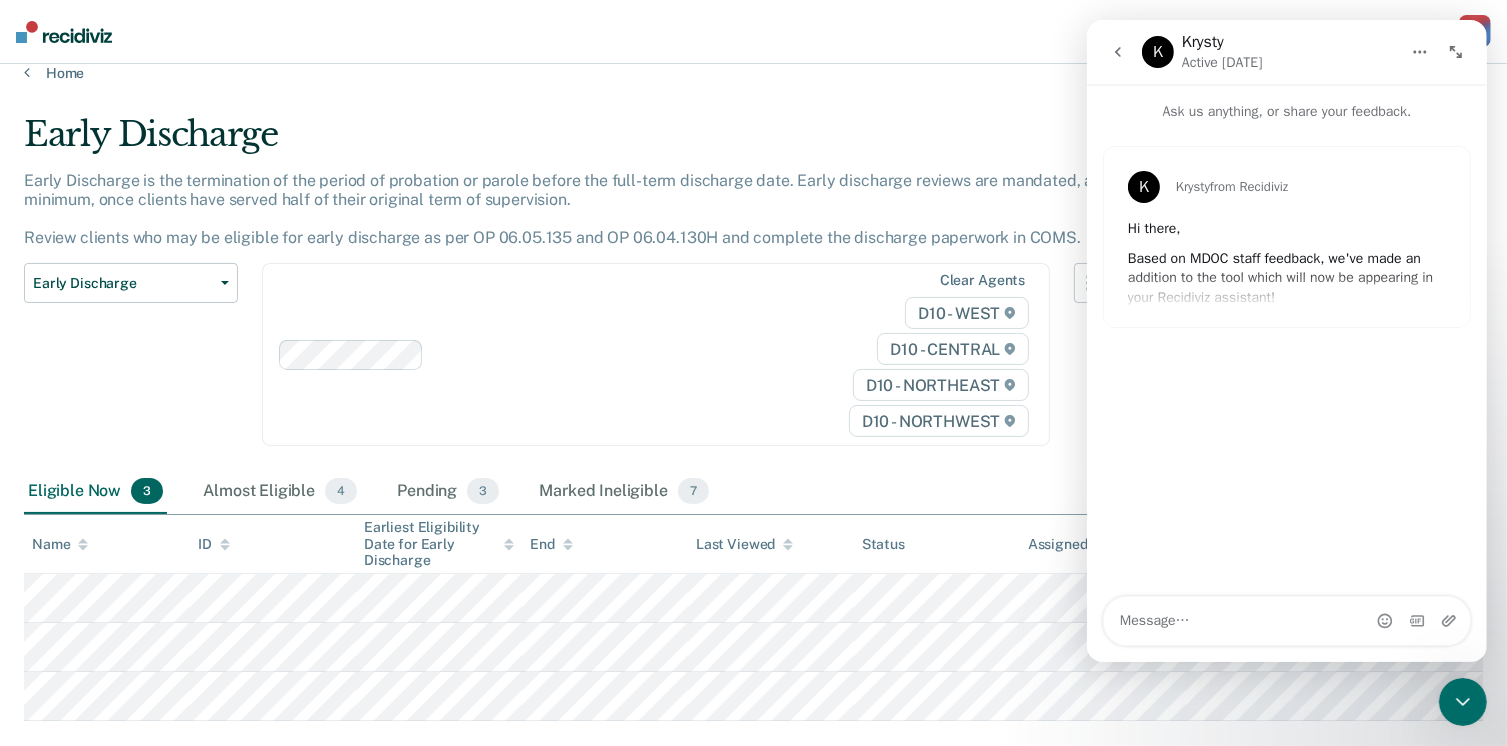 click 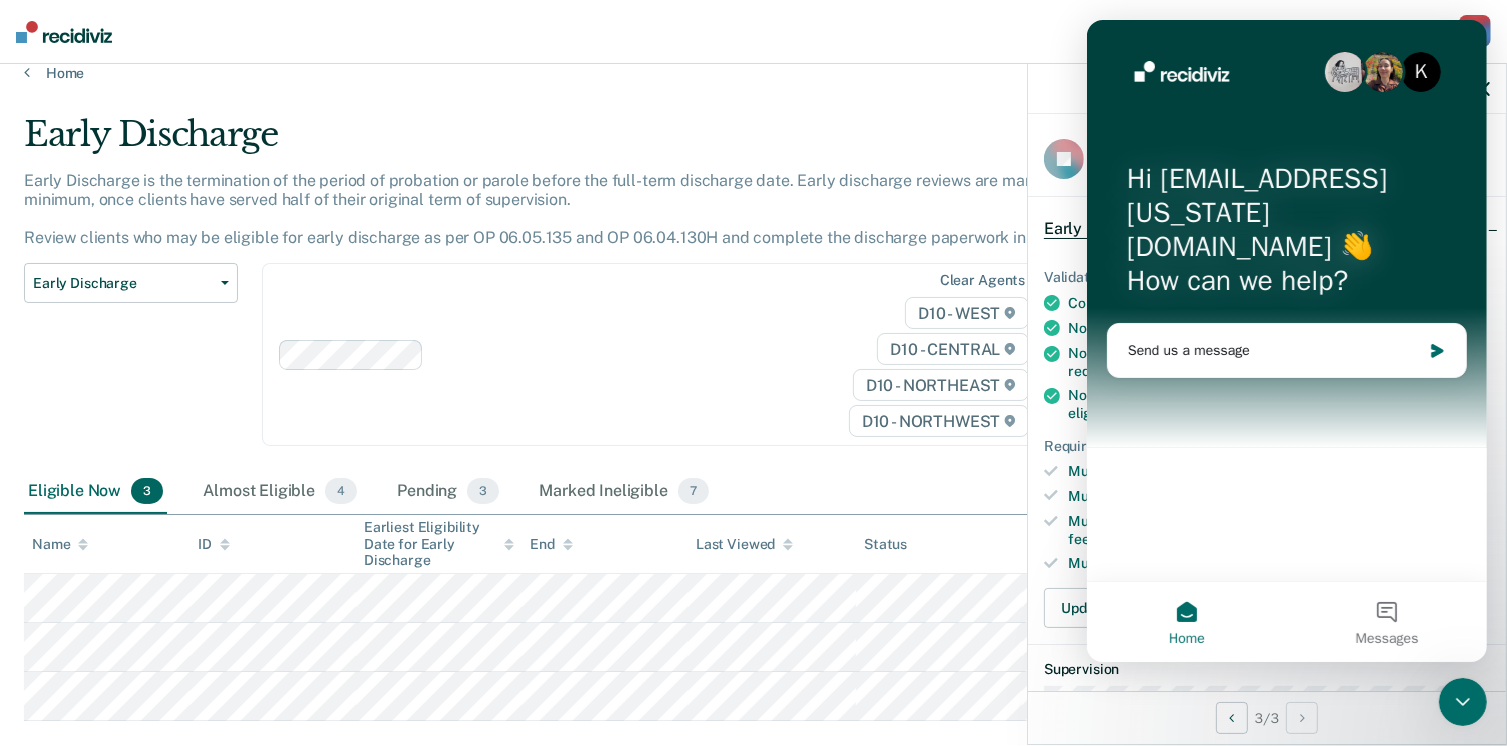 click 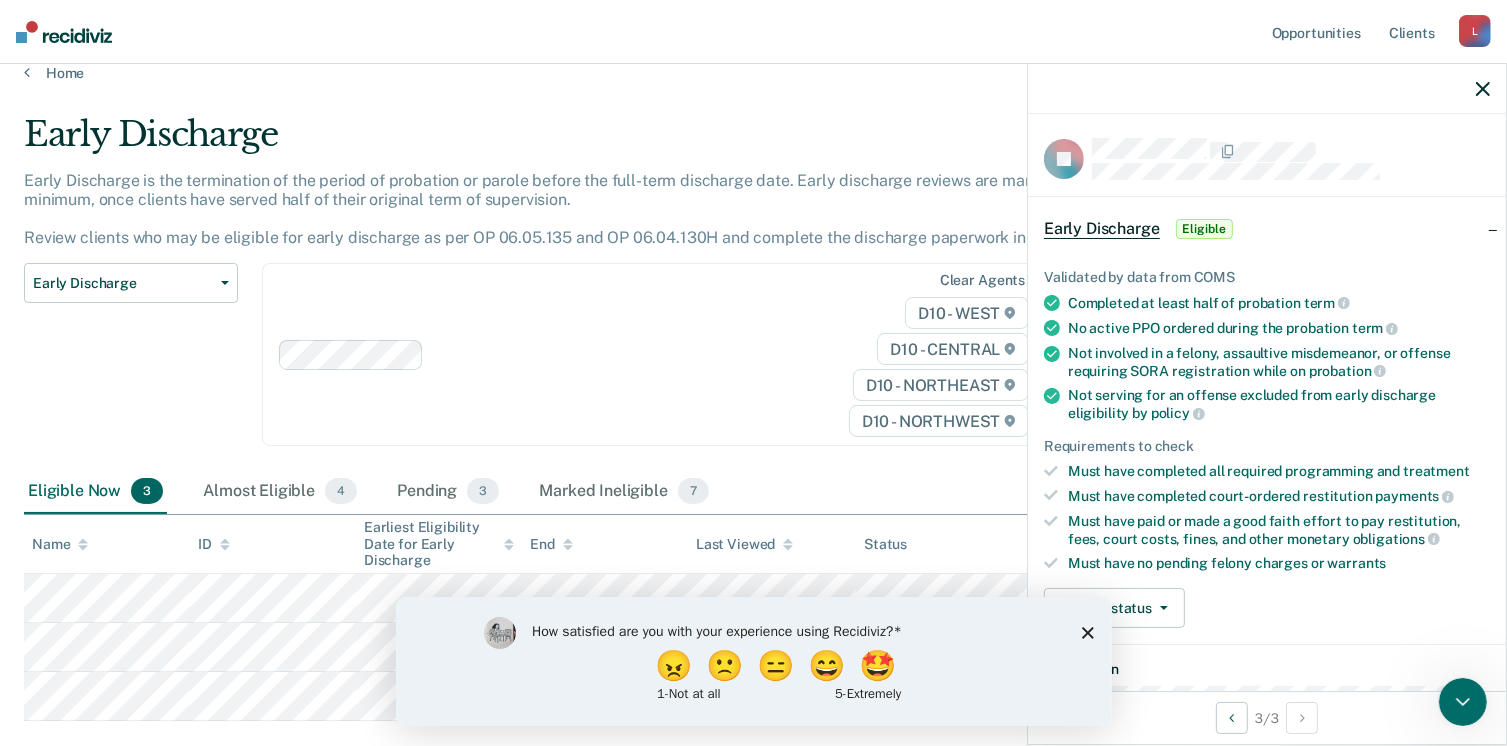 scroll, scrollTop: 0, scrollLeft: 0, axis: both 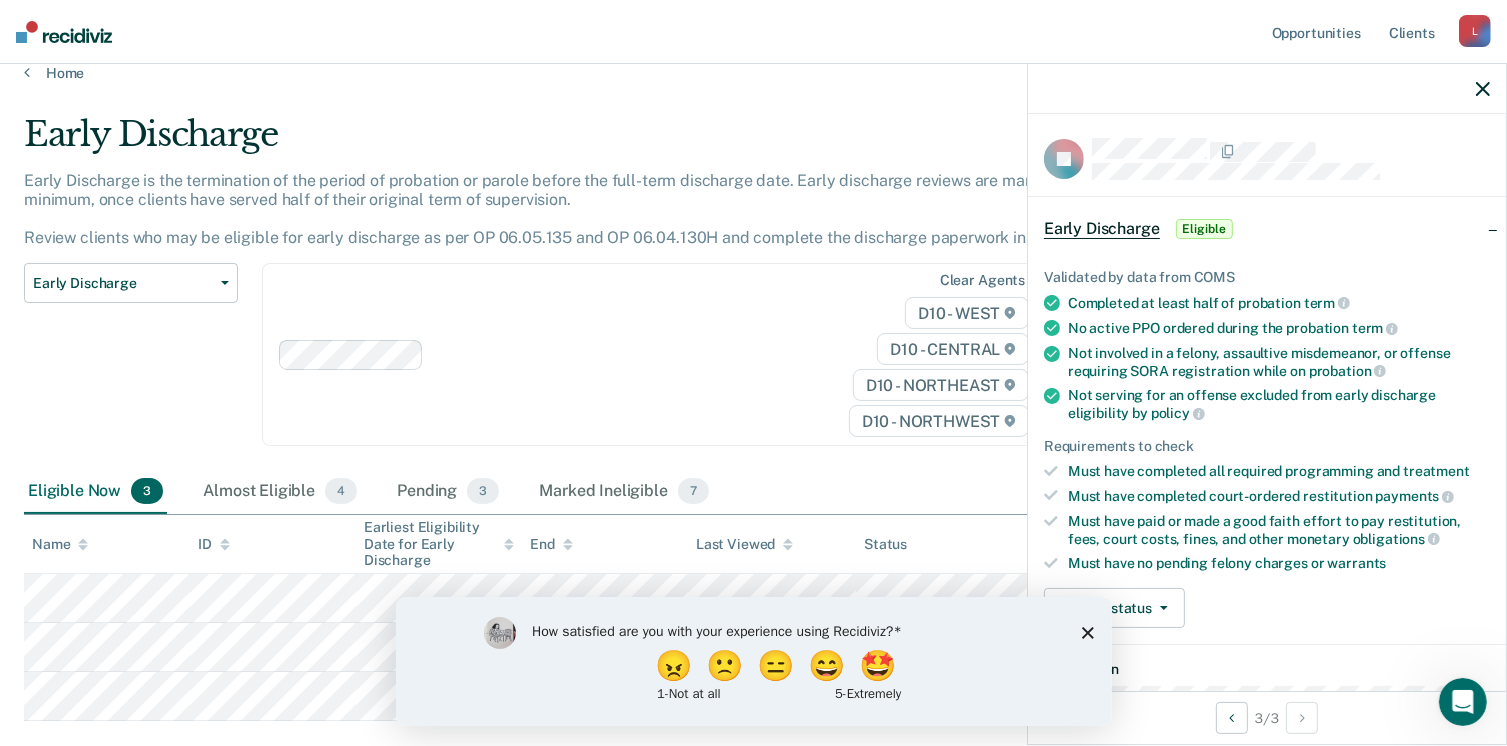 click on "Opportunities Client s [EMAIL_ADDRESS][US_STATE][DOMAIN_NAME] L Profile How it works Log Out" at bounding box center [753, 32] 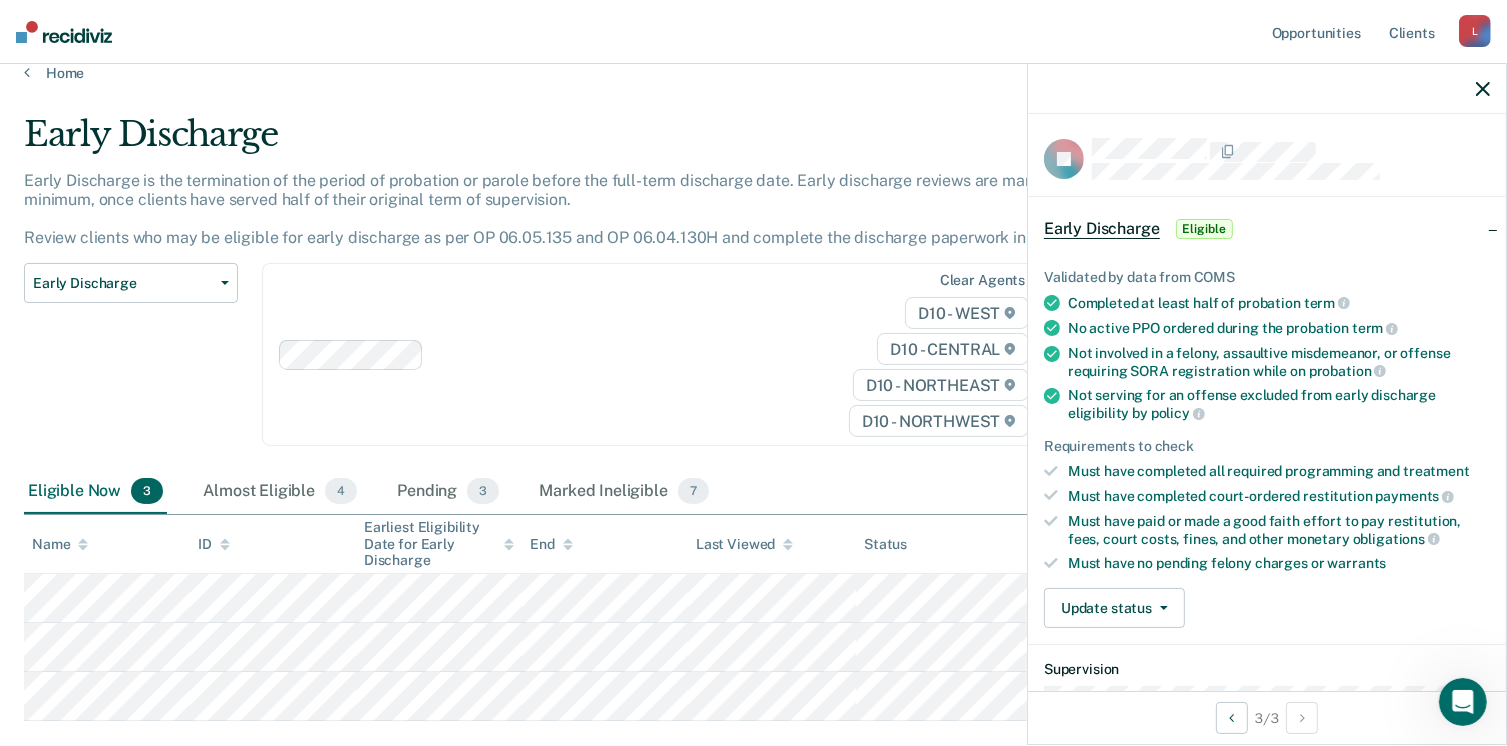 scroll, scrollTop: 140, scrollLeft: 0, axis: vertical 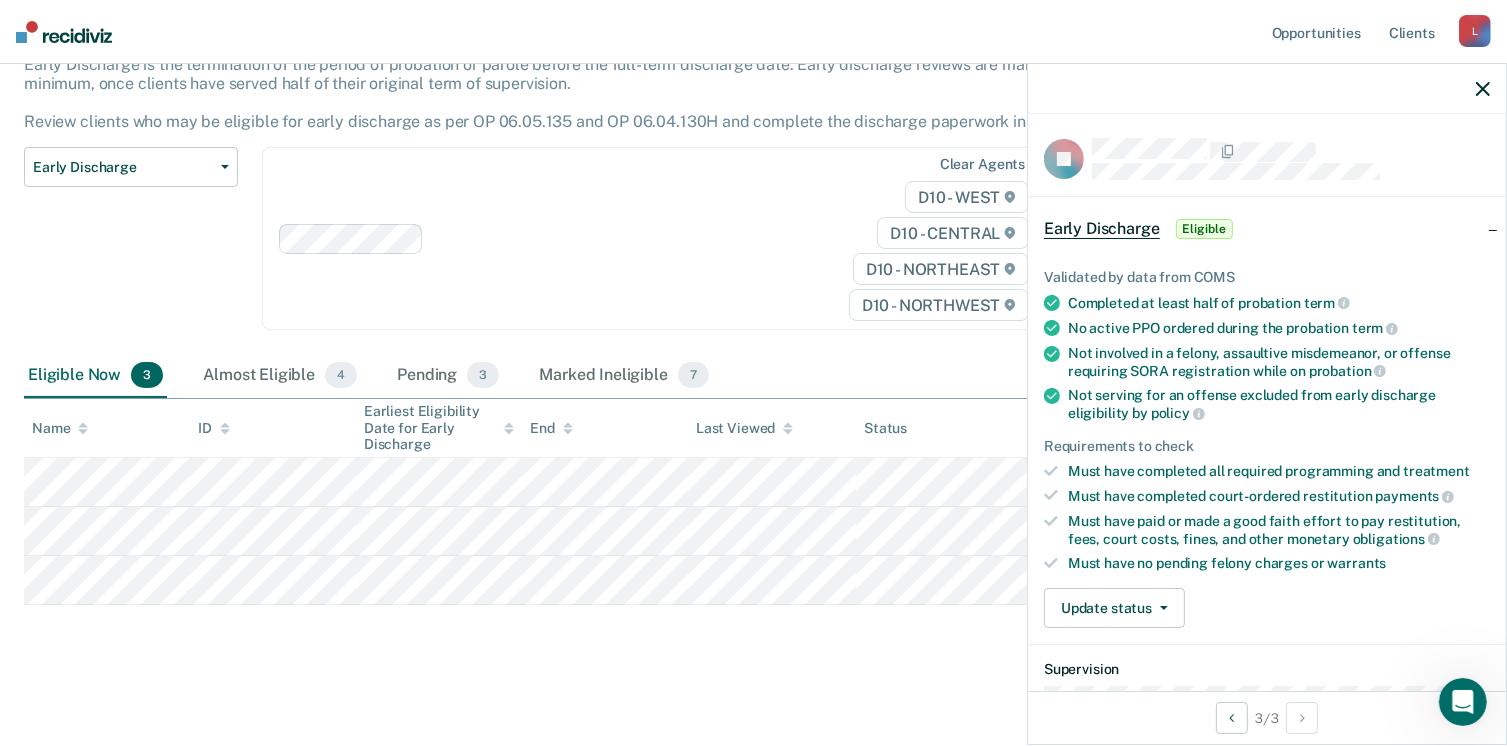 click at bounding box center [1267, 89] 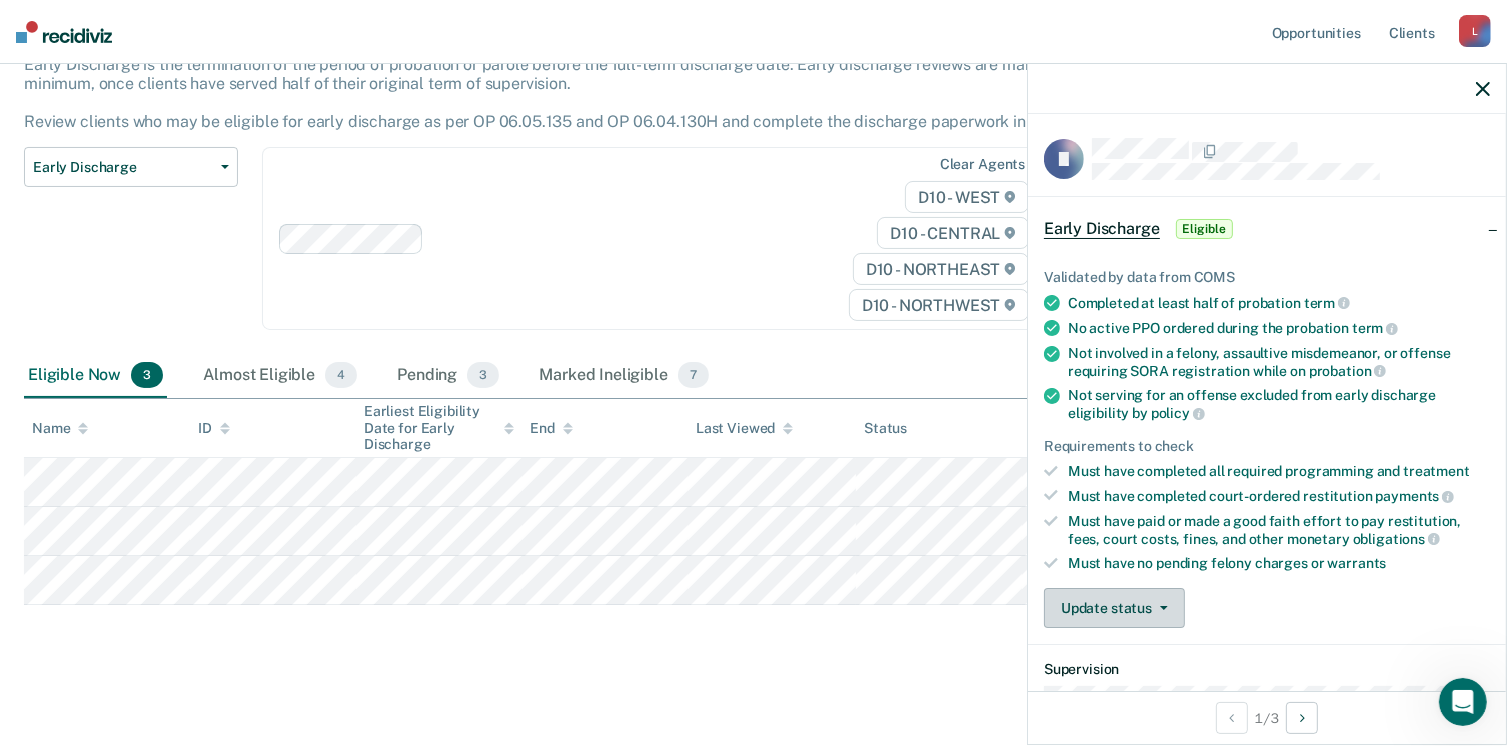 click on "Update status" at bounding box center [1114, 608] 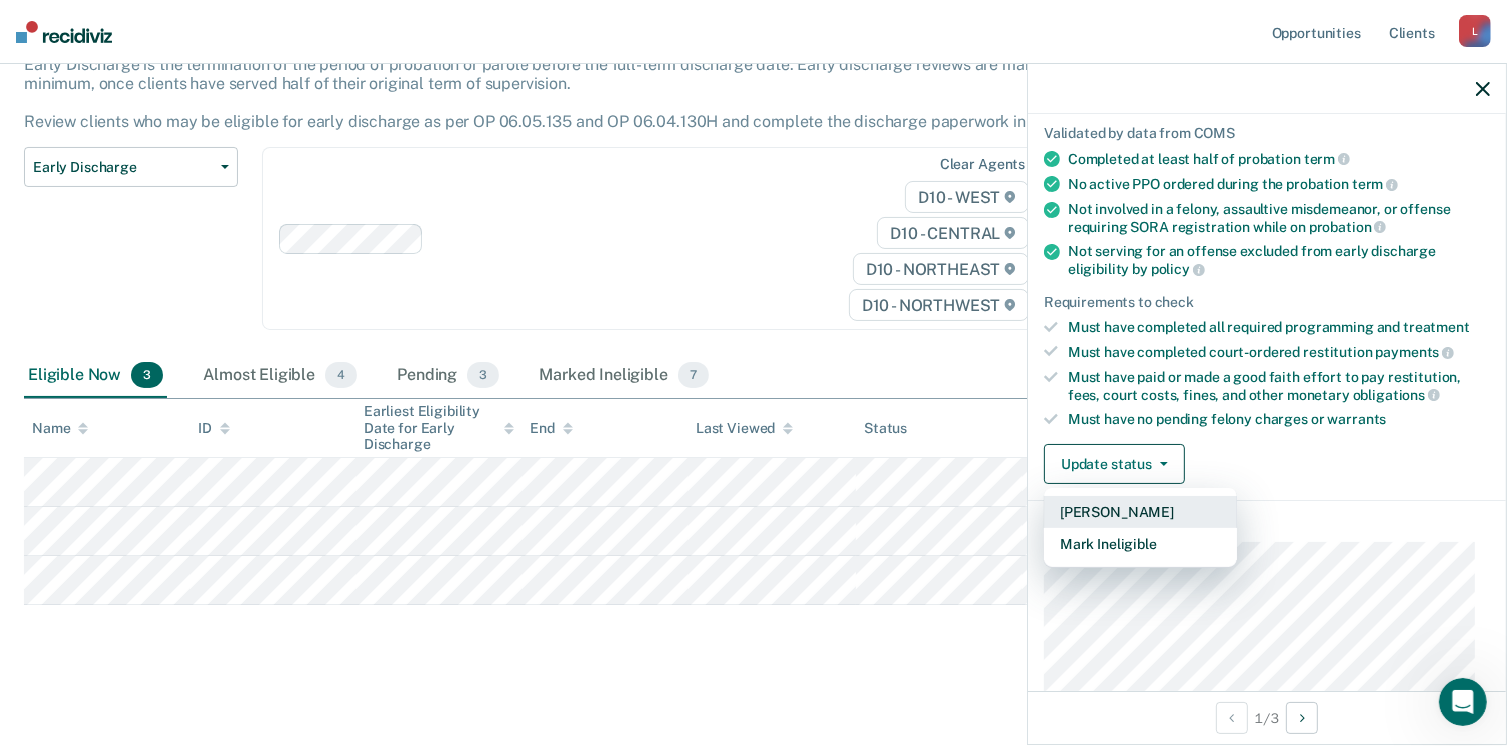 scroll, scrollTop: 152, scrollLeft: 0, axis: vertical 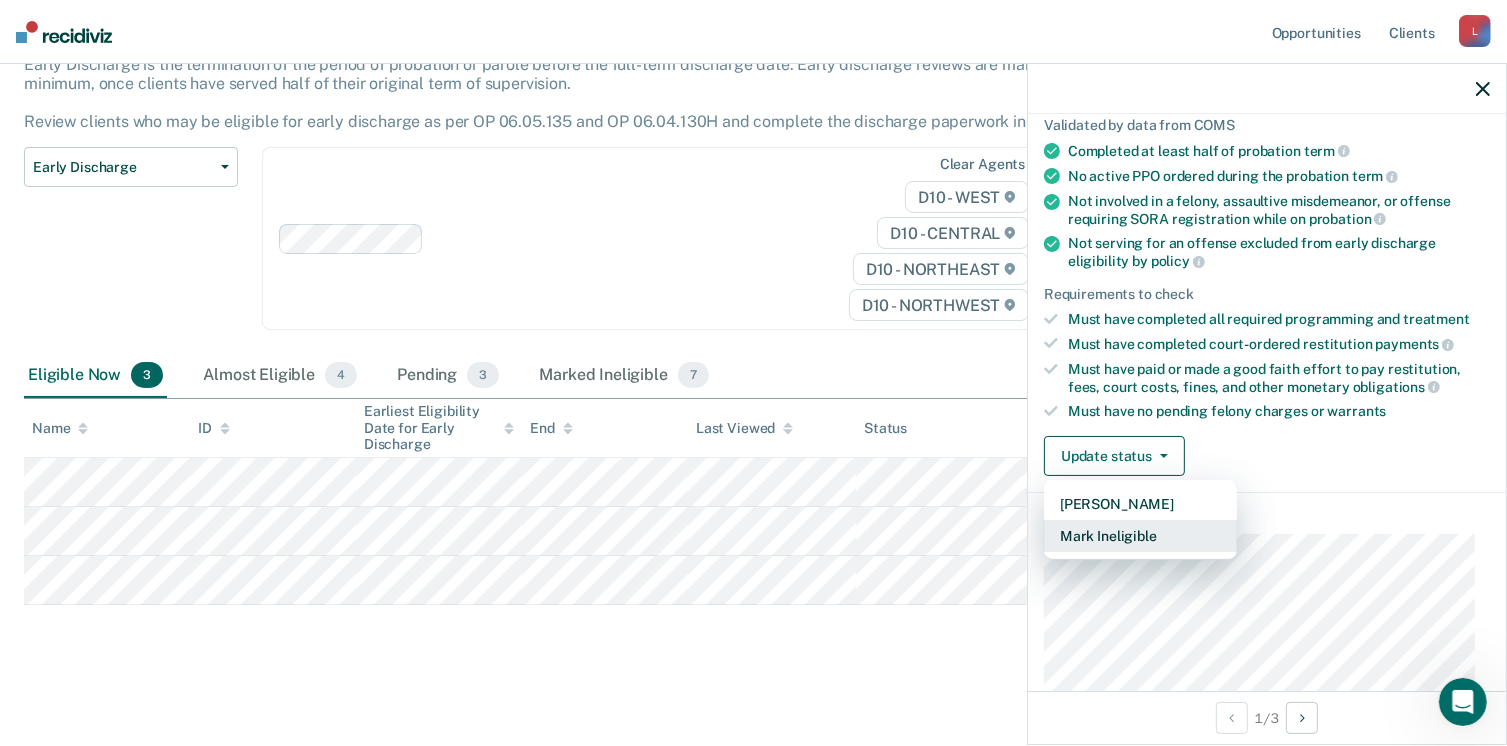 click on "Mark Ineligible" at bounding box center (1140, 536) 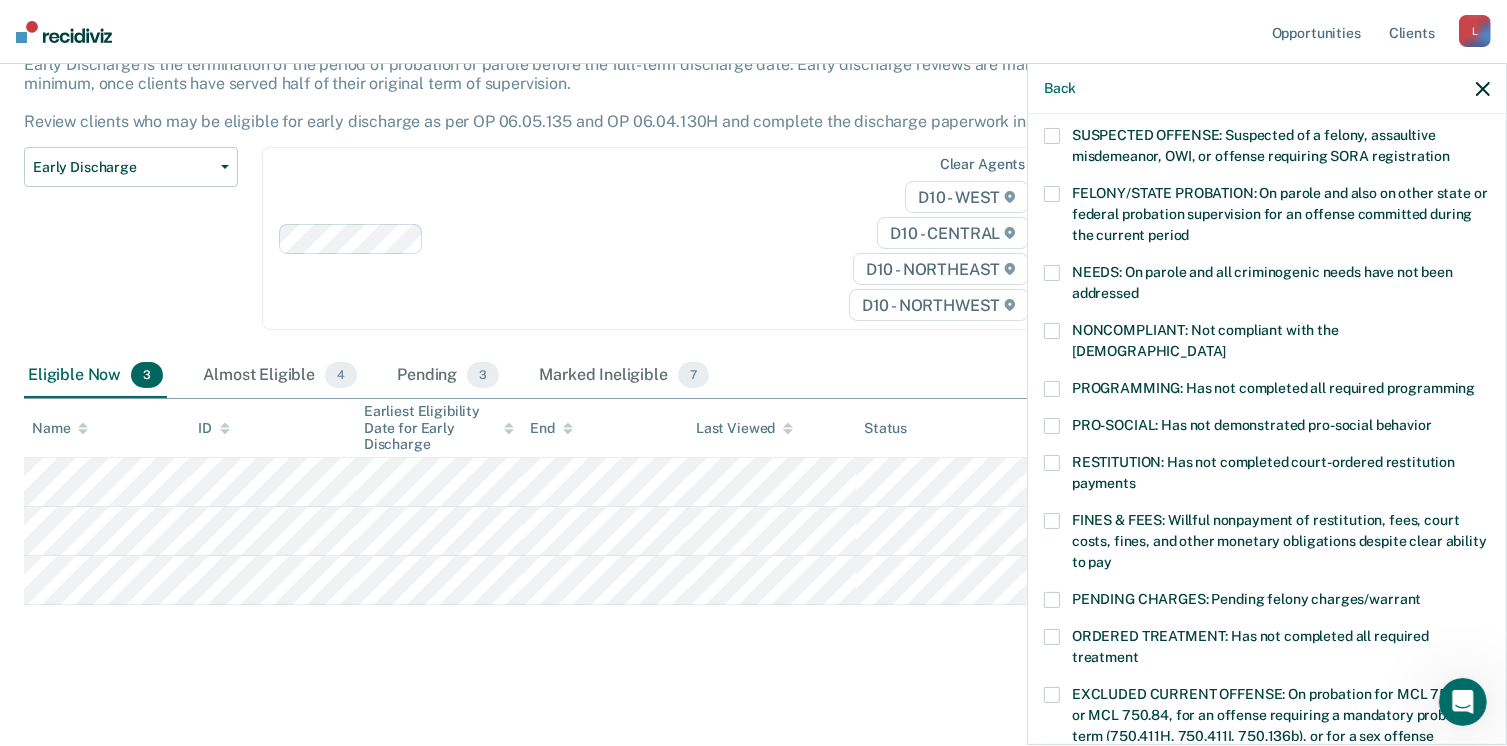 scroll, scrollTop: 196, scrollLeft: 0, axis: vertical 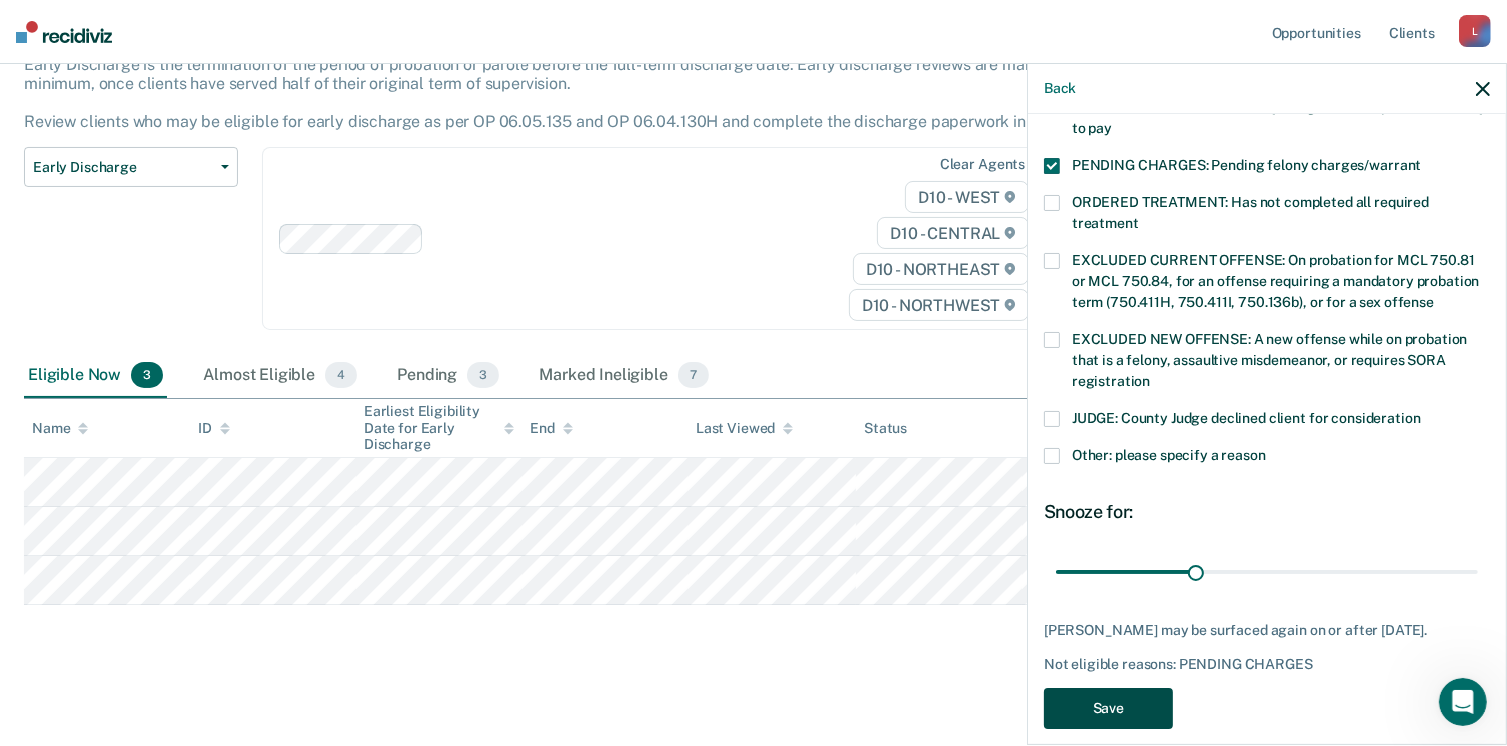 click on "Save" at bounding box center [1108, 708] 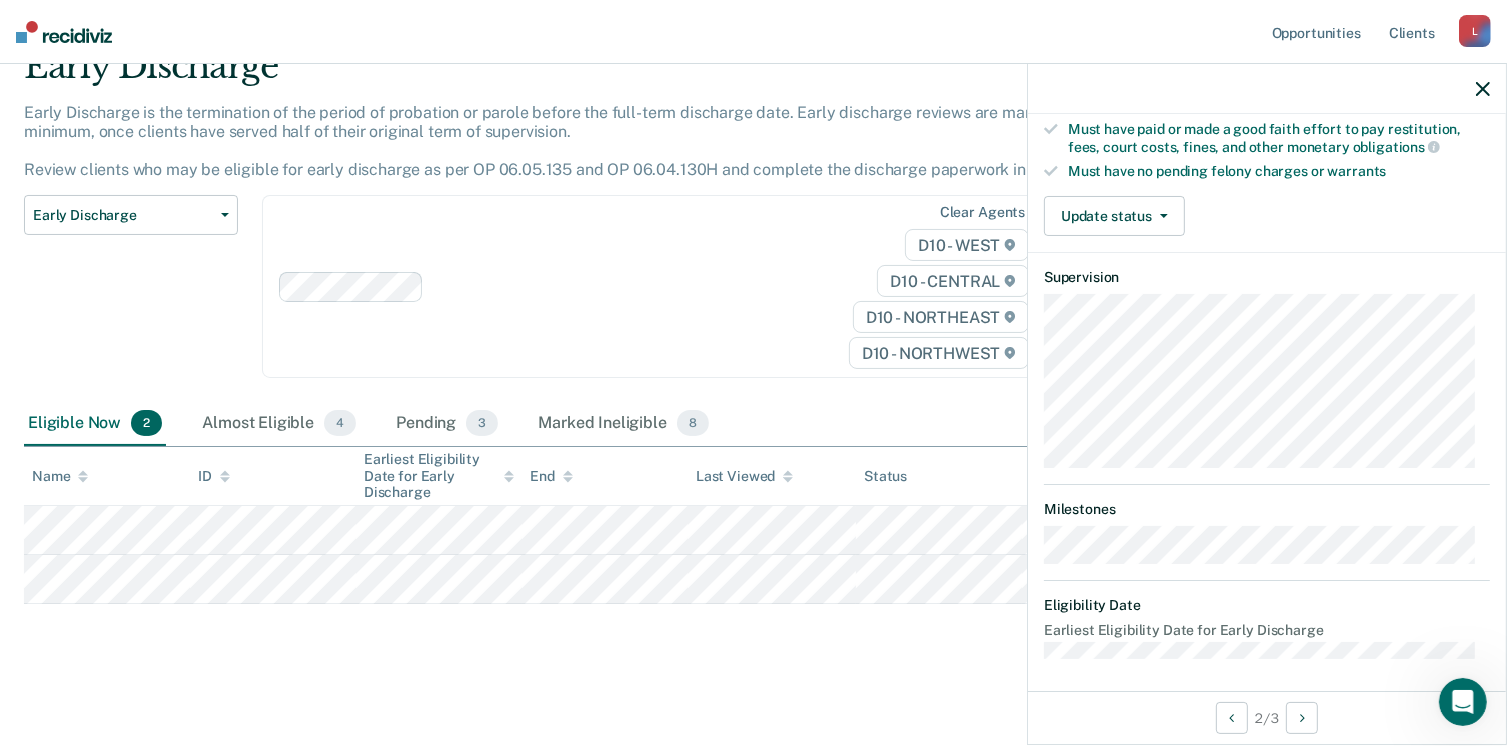 scroll, scrollTop: 0, scrollLeft: 0, axis: both 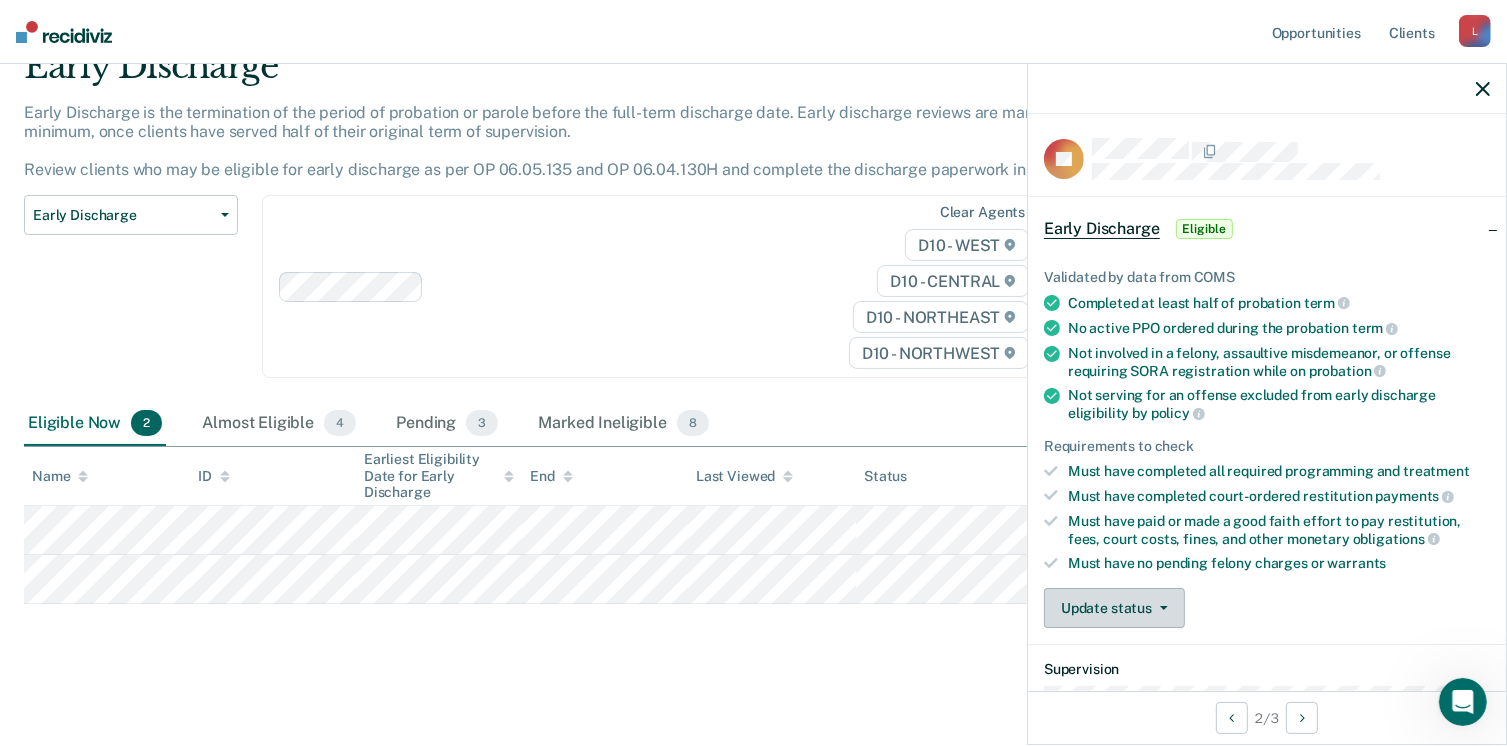 click on "Update status" at bounding box center (1114, 608) 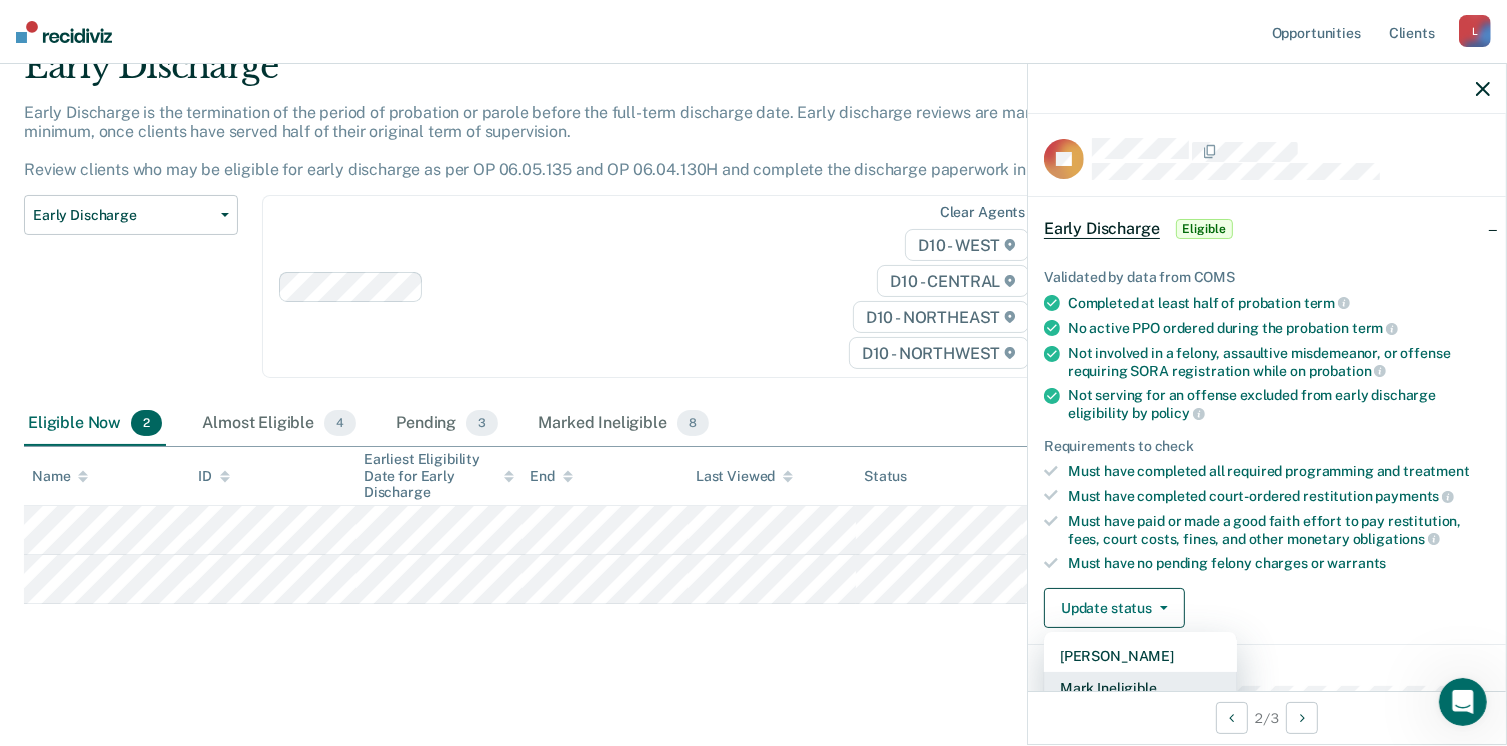 scroll, scrollTop: 5, scrollLeft: 0, axis: vertical 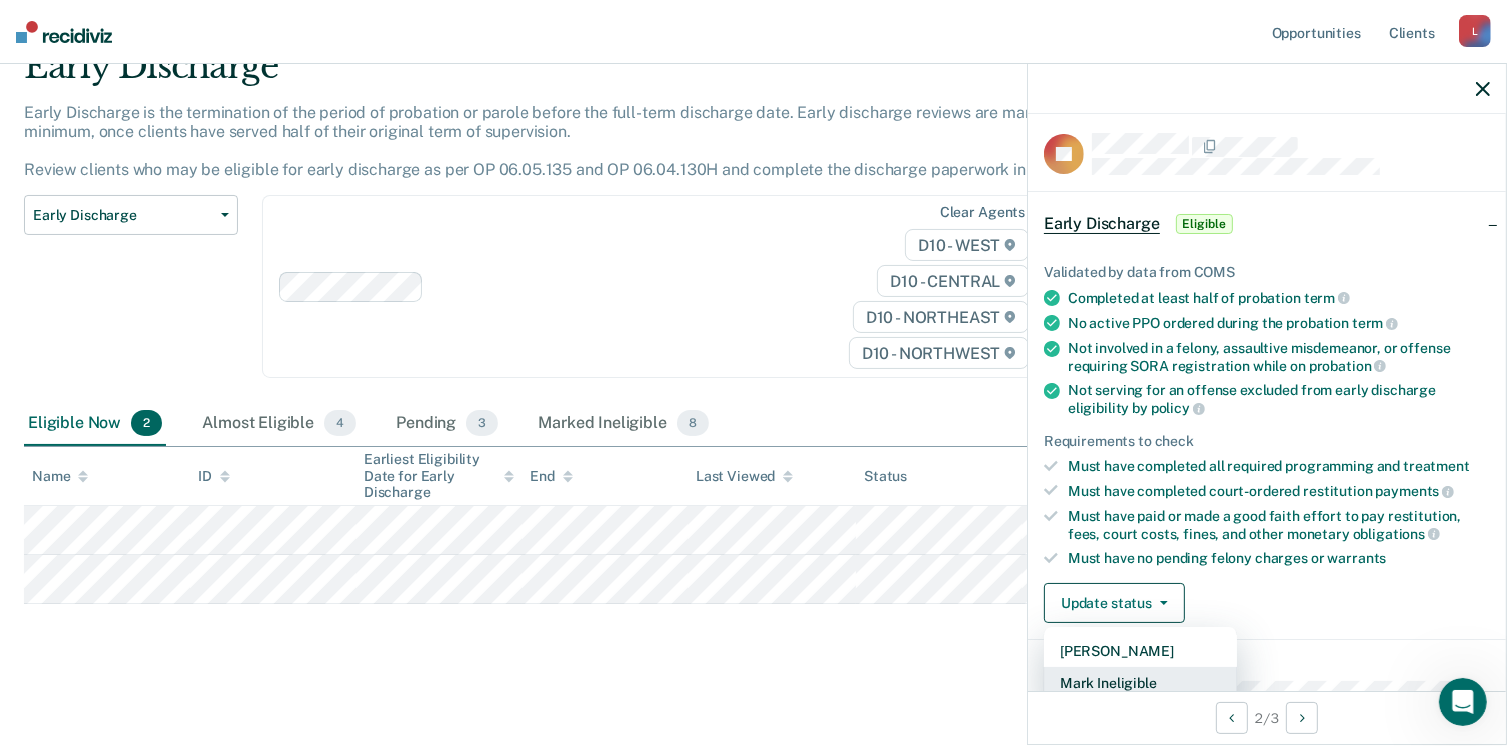 click on "Mark Ineligible" at bounding box center (1140, 683) 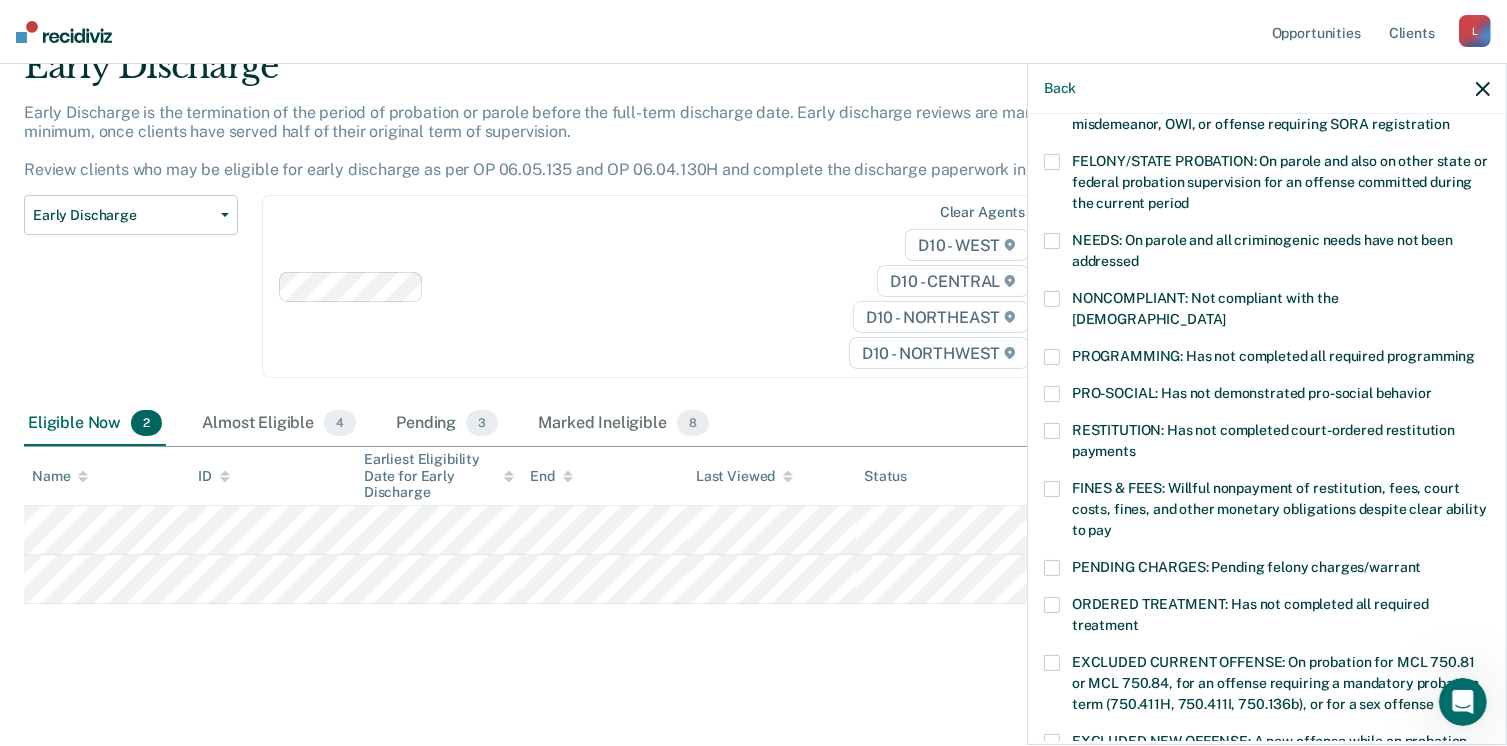 scroll, scrollTop: 229, scrollLeft: 0, axis: vertical 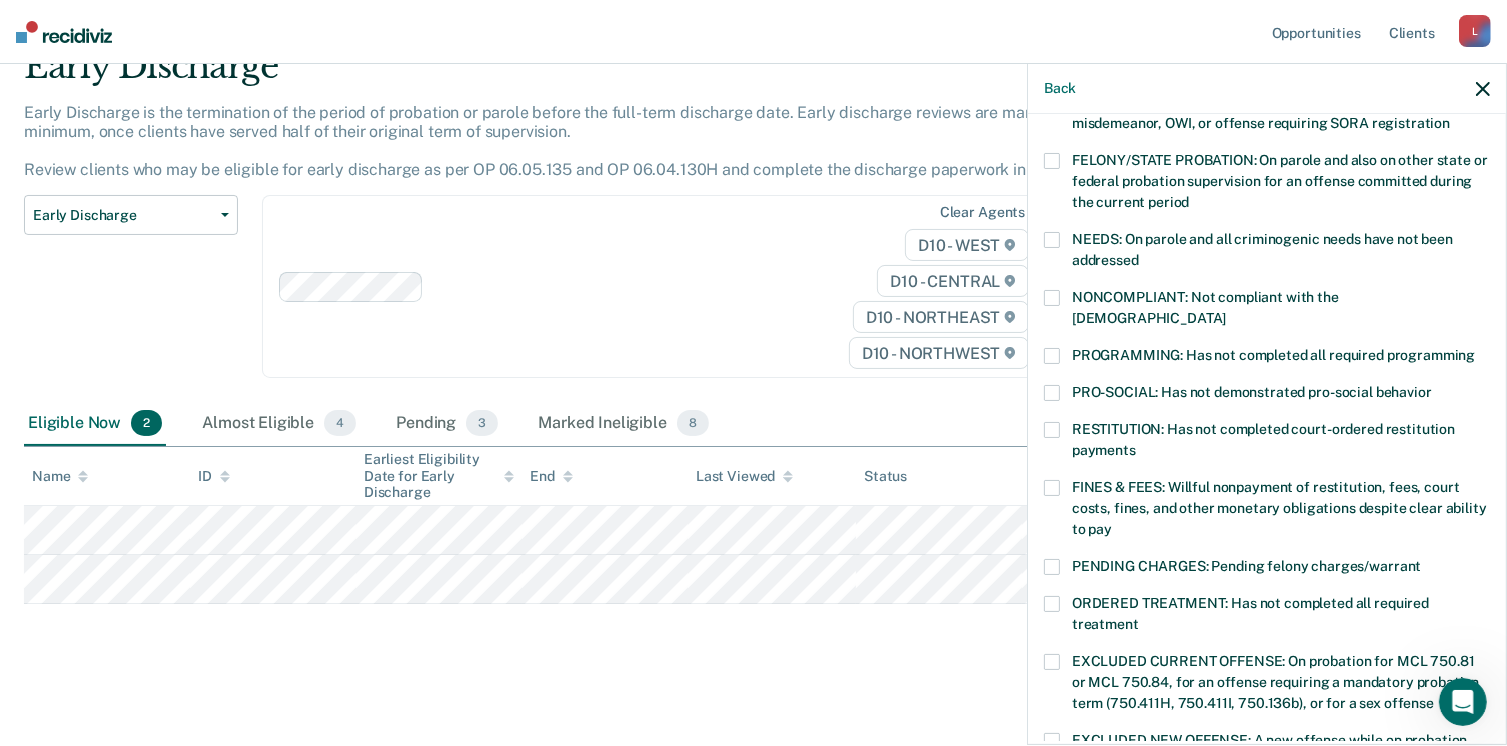 click on "FINES & FEES: Willful nonpayment of restitution, fees, court costs, fines, and other monetary obligations despite clear ability to pay" at bounding box center (1267, 511) 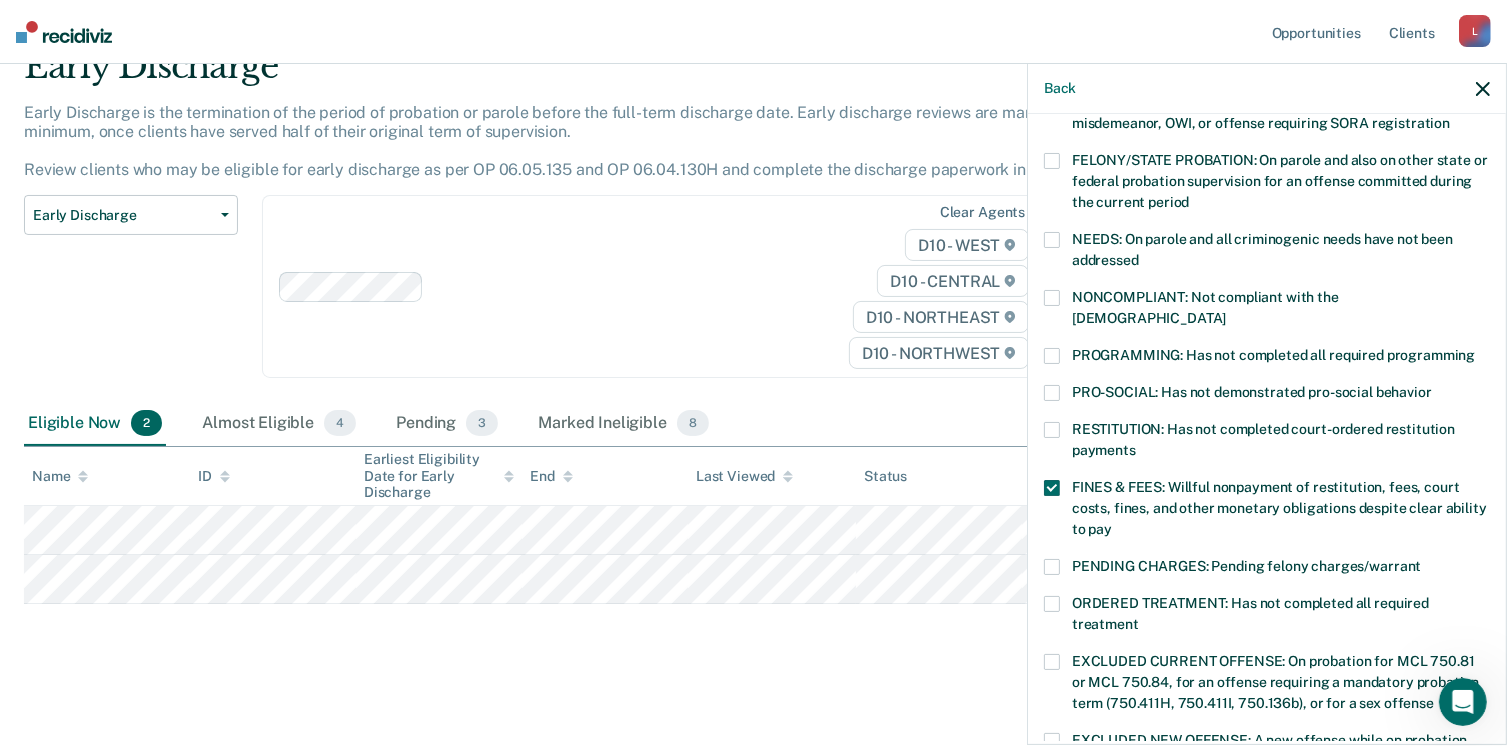 scroll, scrollTop: 630, scrollLeft: 0, axis: vertical 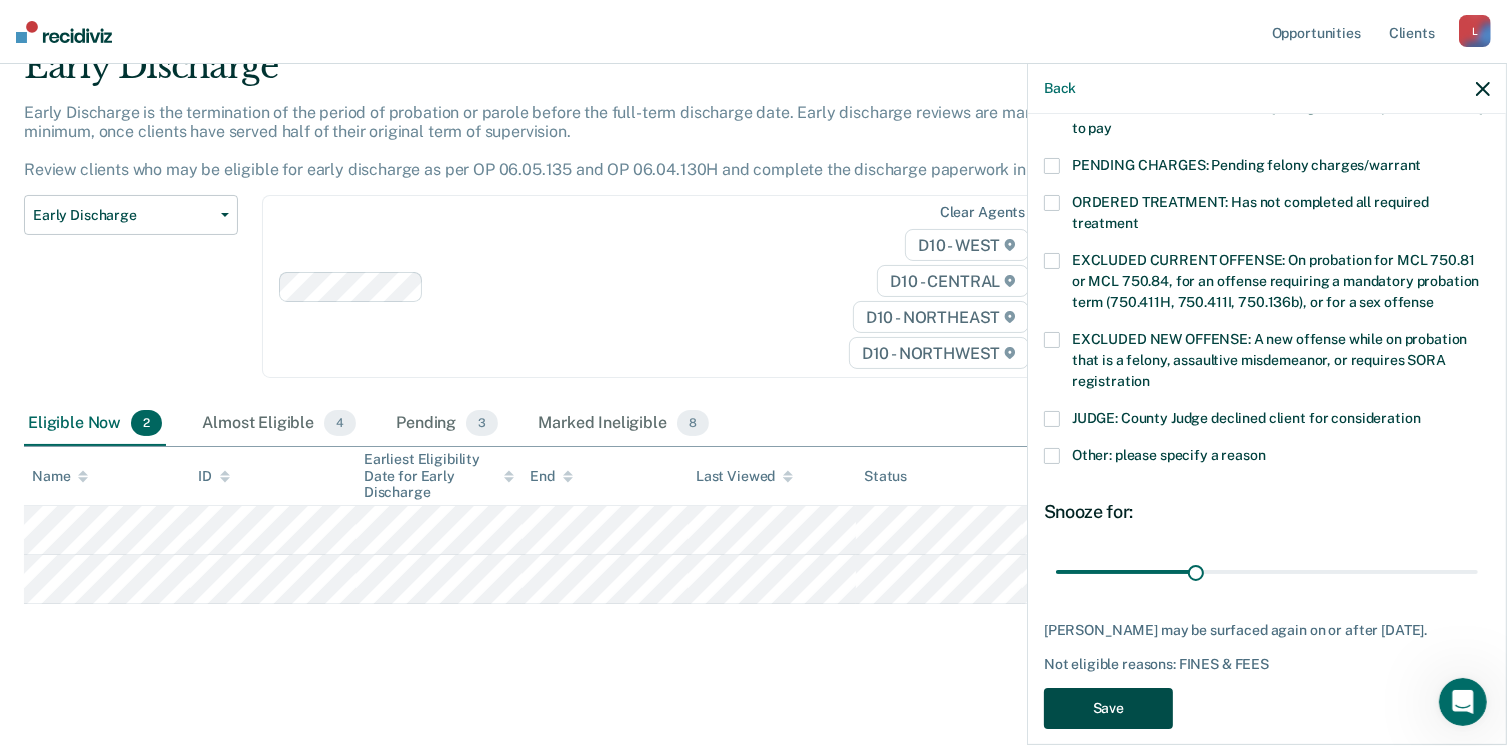 click on "Save" at bounding box center (1108, 708) 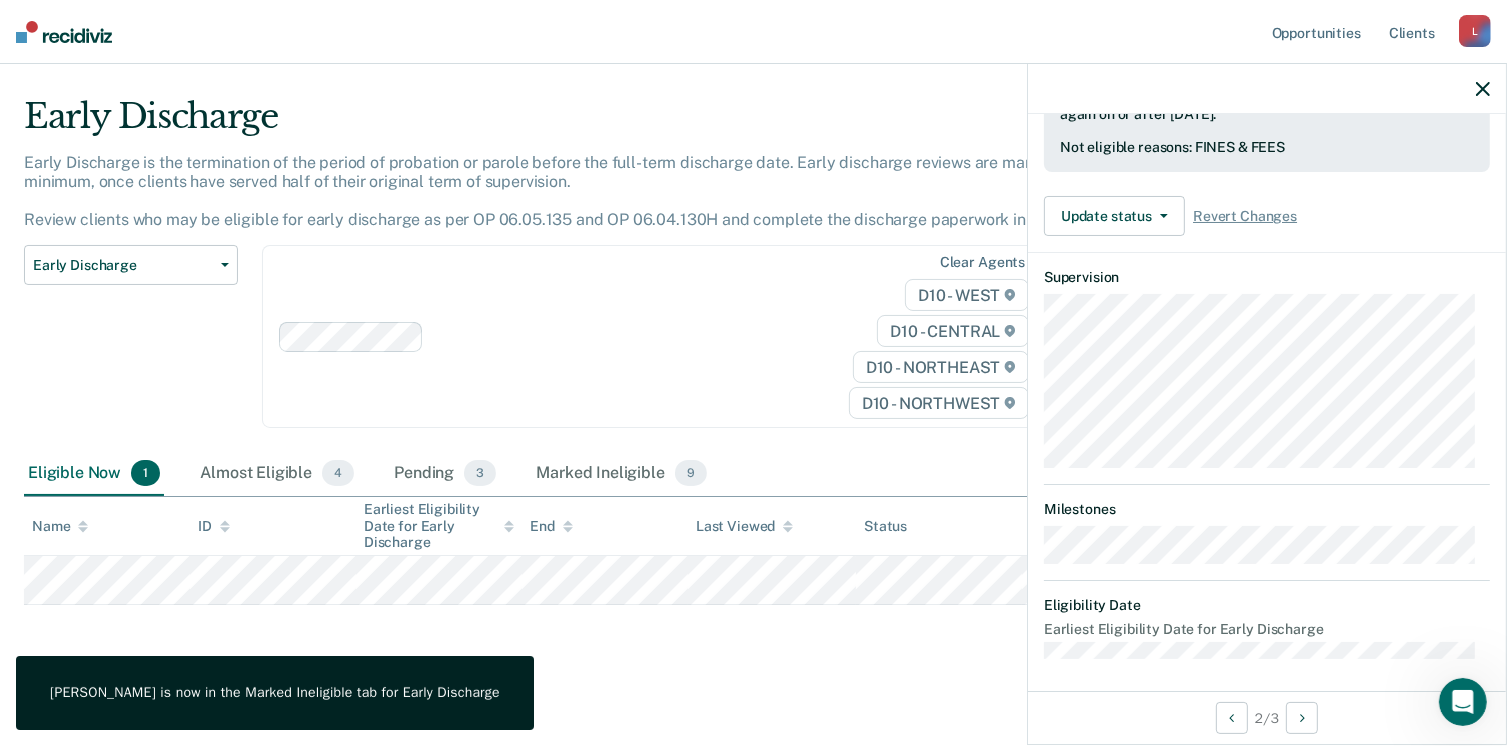 scroll, scrollTop: 371, scrollLeft: 0, axis: vertical 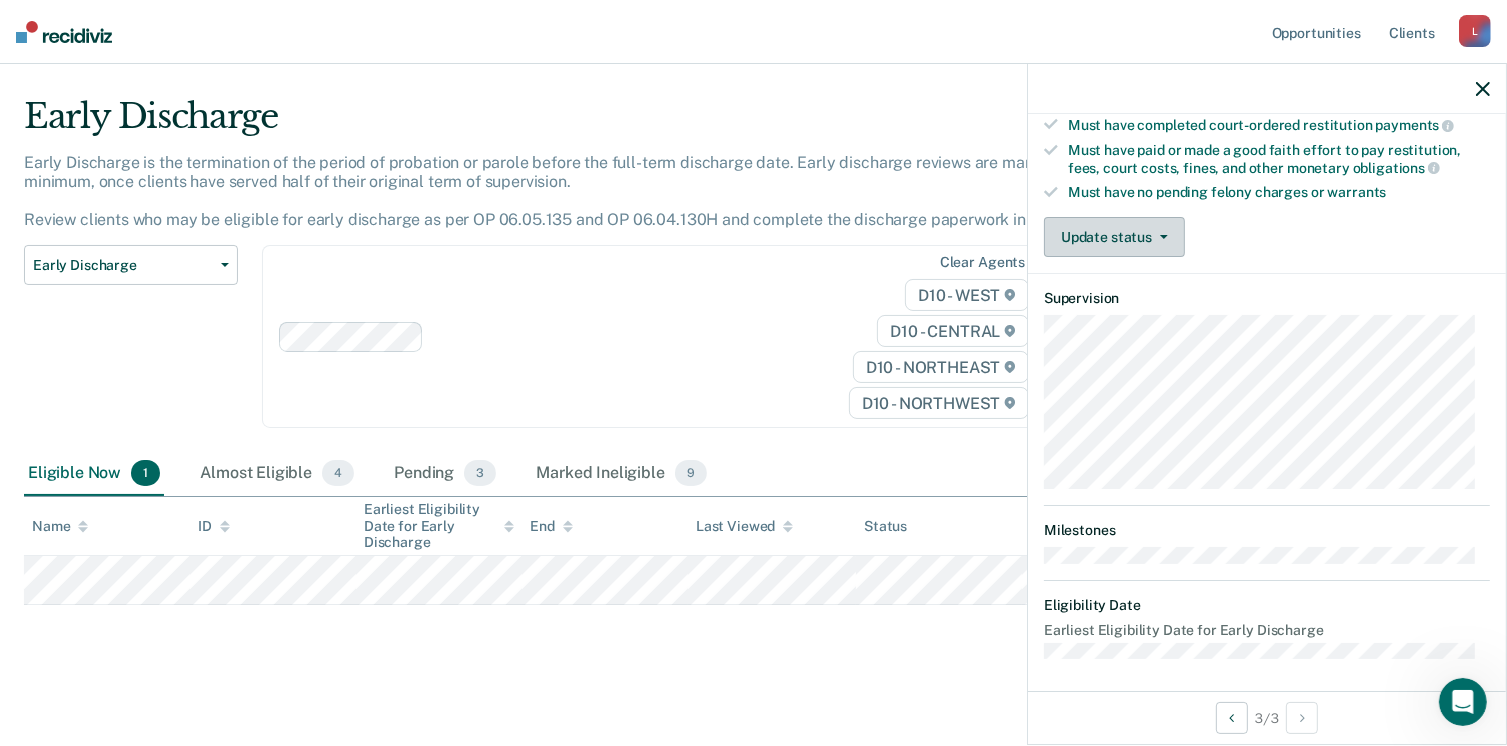 click on "Update status" at bounding box center [1114, 237] 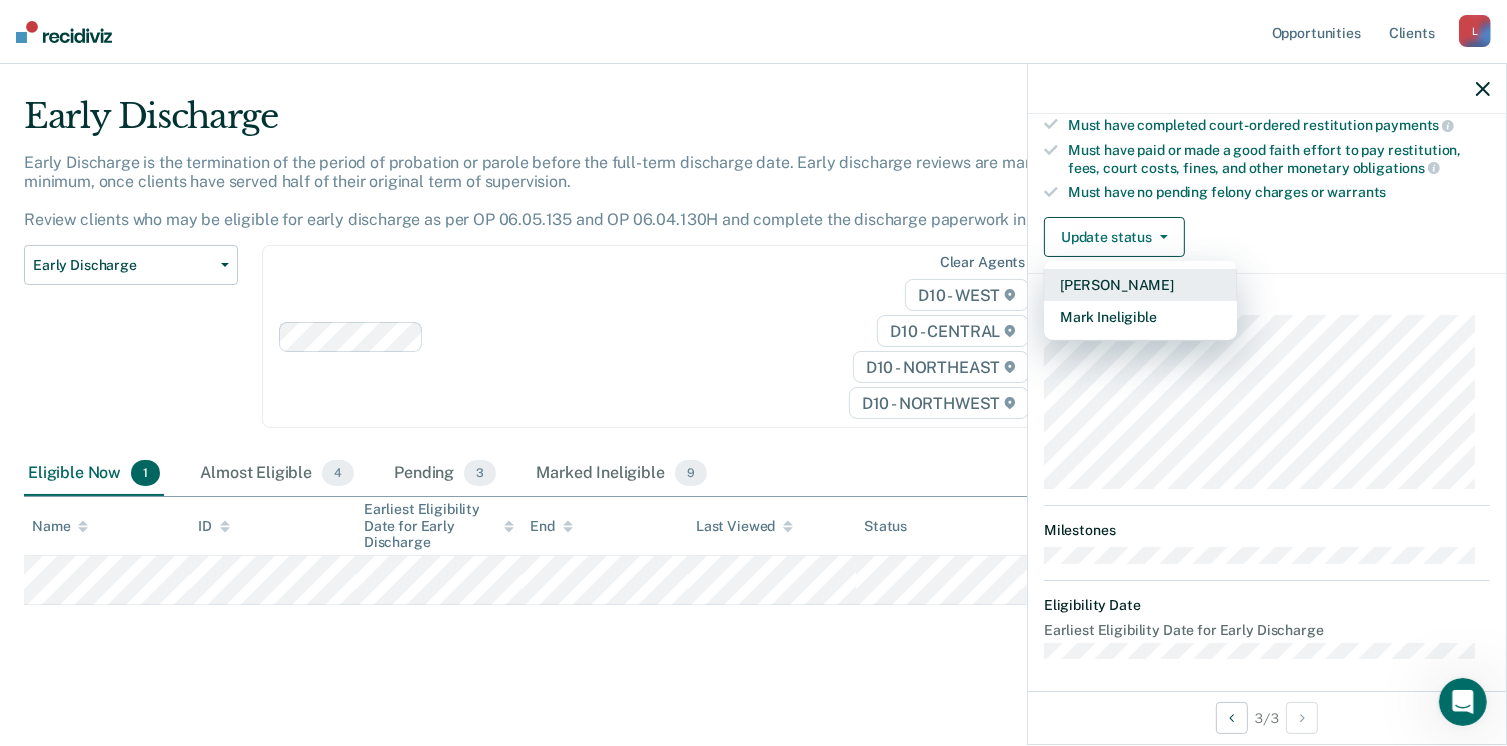 click on "[PERSON_NAME]" at bounding box center (1140, 285) 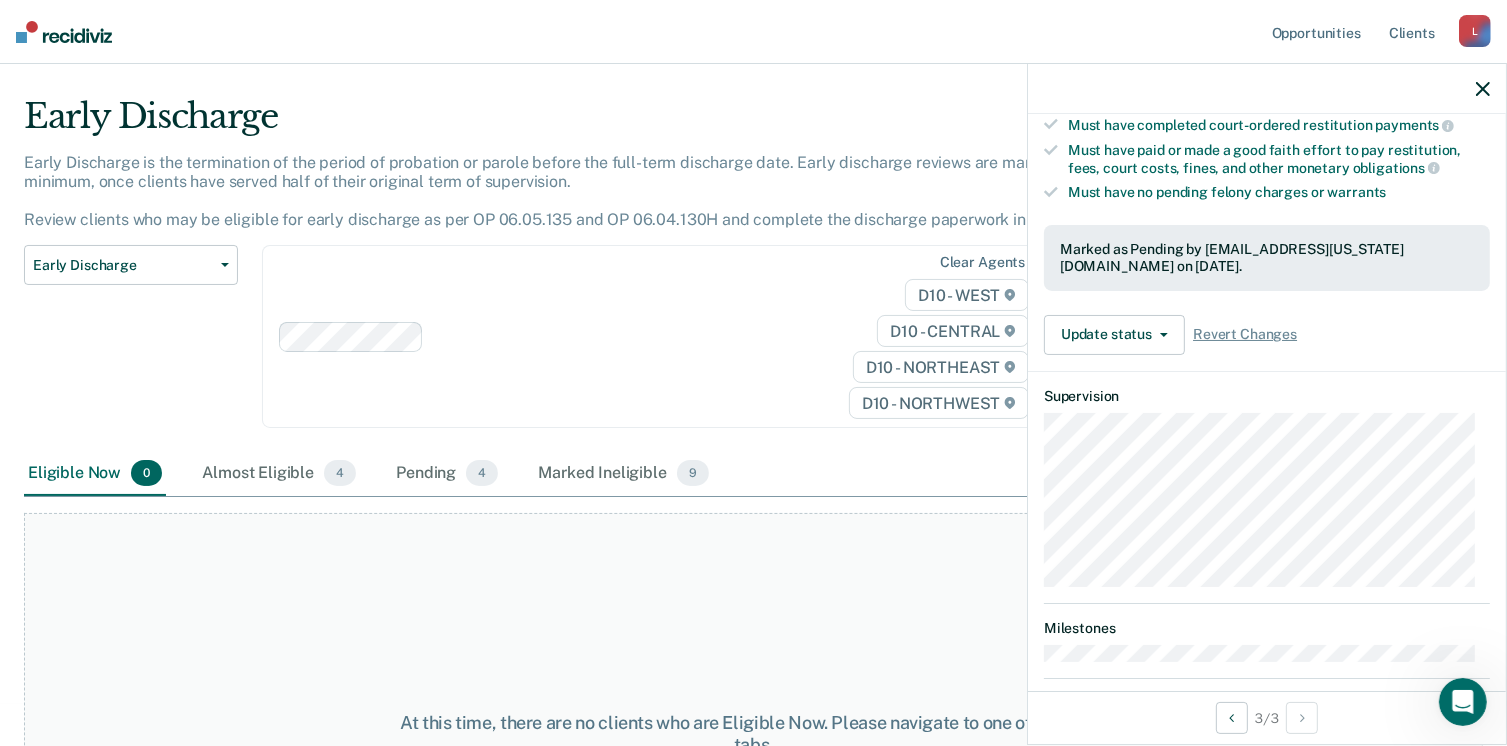click on "Early Discharge is the termination of the period of probation or parole before the full-term discharge date. Early discharge reviews are mandated, at minimum, once clients have served half of their original term of supervision. Review clients who may be eligible for early discharge as per OP 06.05.135 and OP 06.04.130H and complete the discharge paperwork in COMS." at bounding box center [589, 199] 